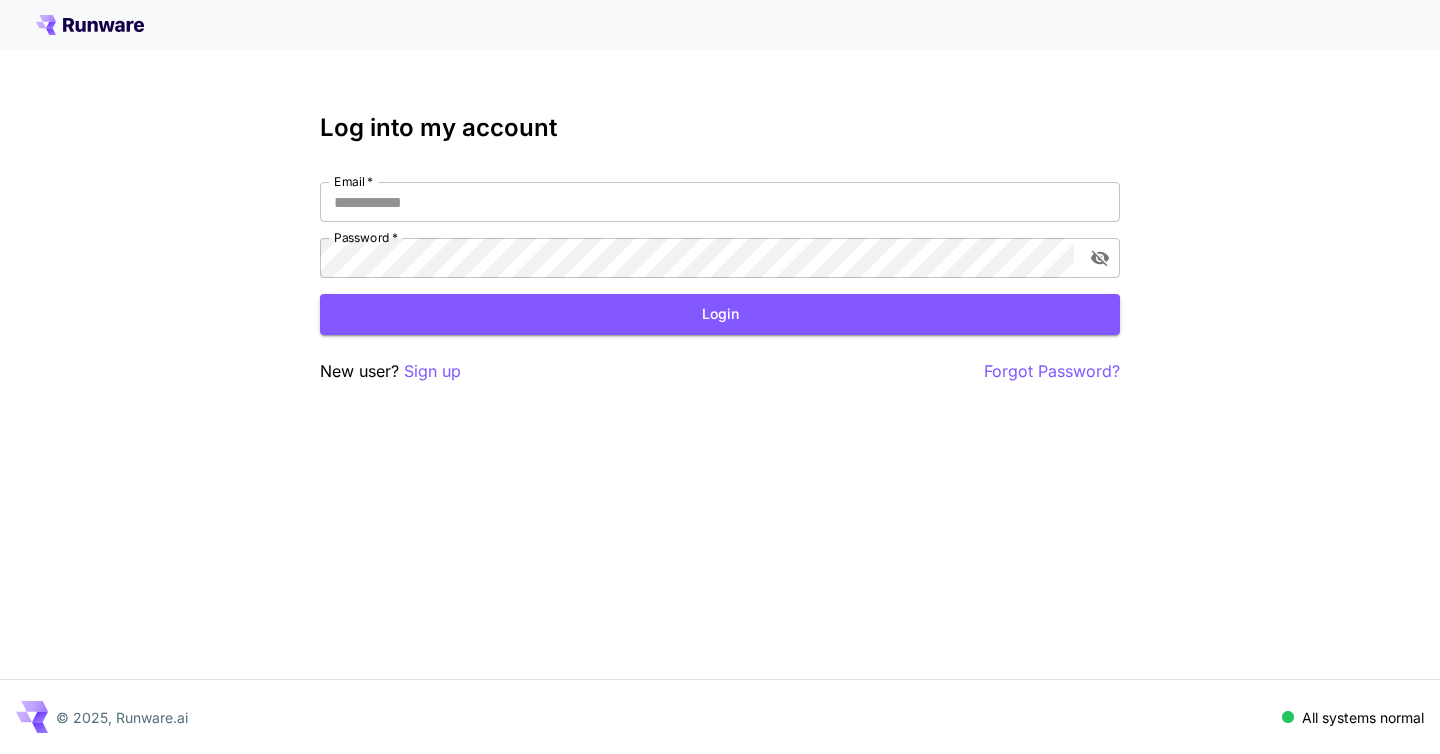 scroll, scrollTop: 0, scrollLeft: 0, axis: both 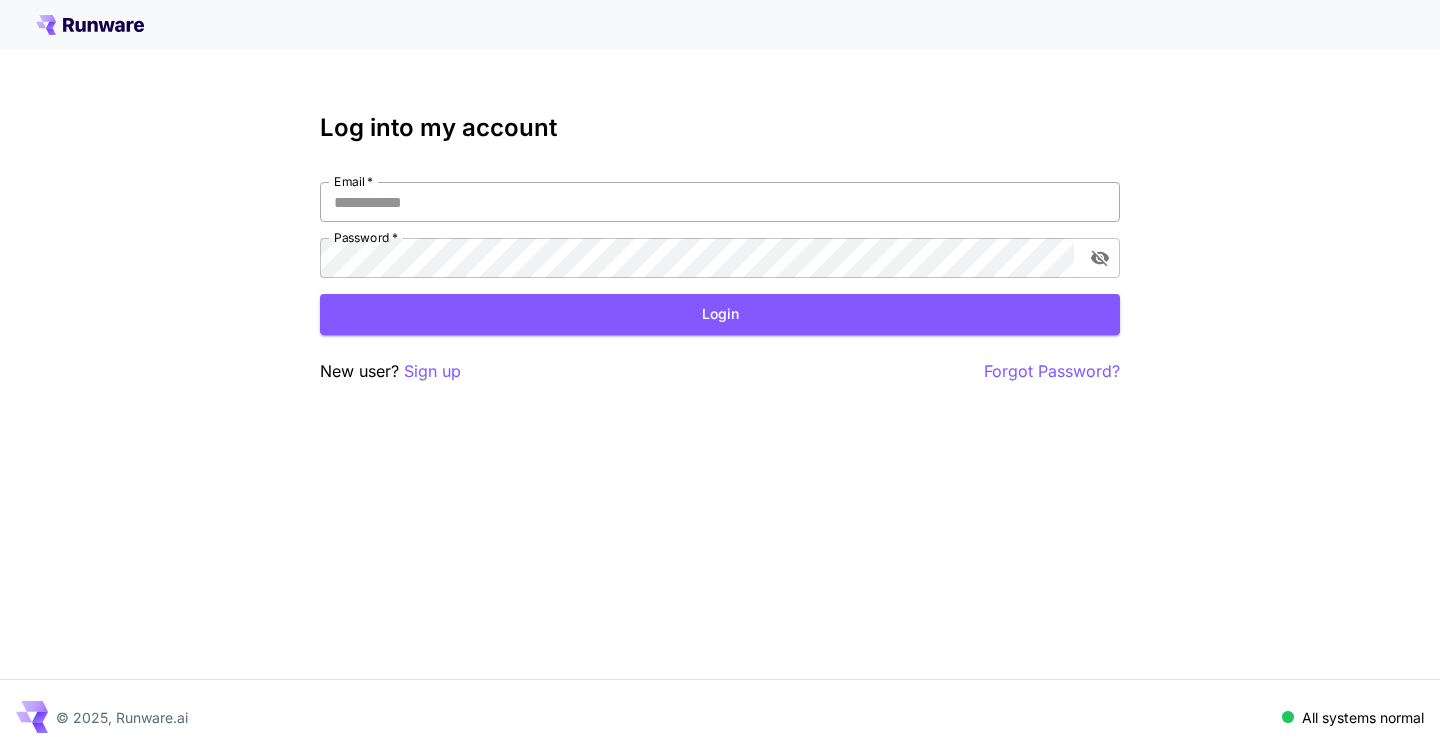 click on "Email   *" at bounding box center [720, 202] 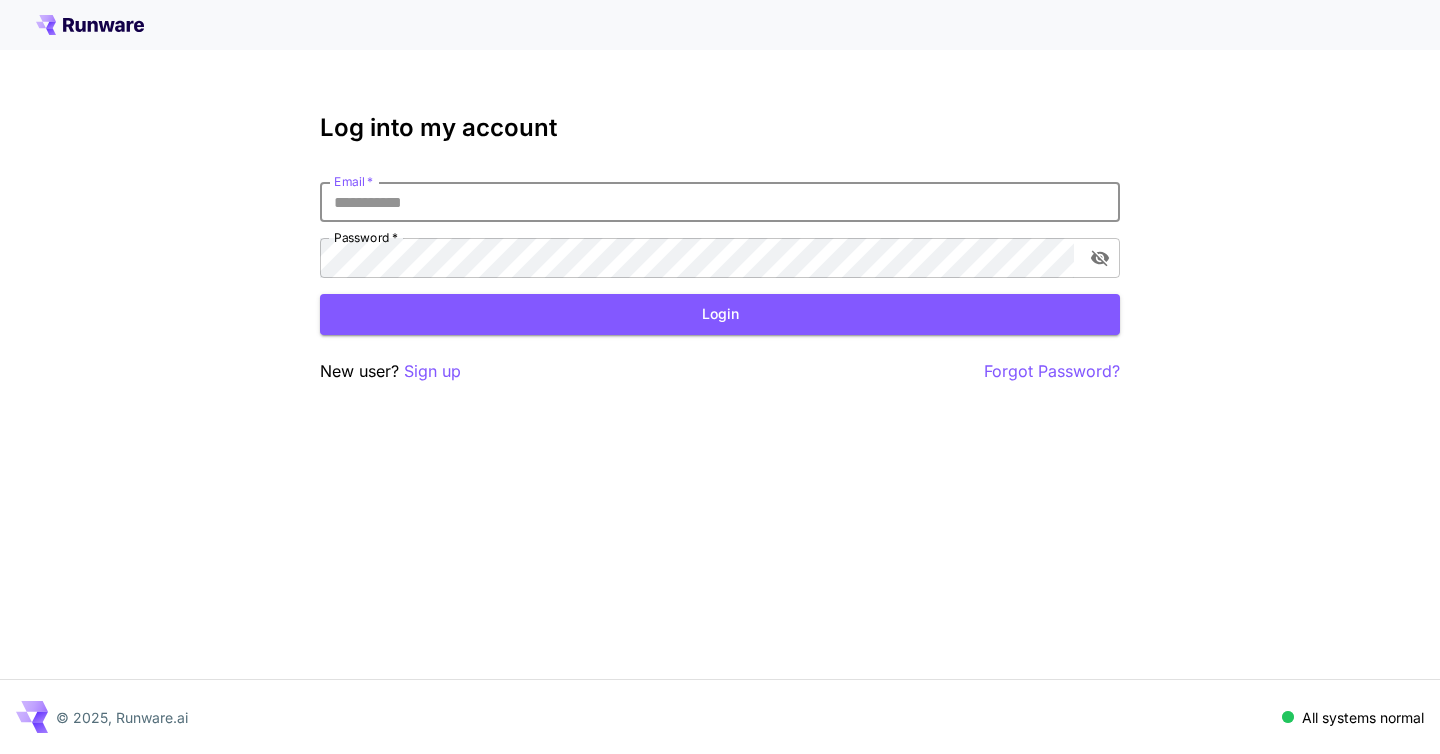 type on "**********" 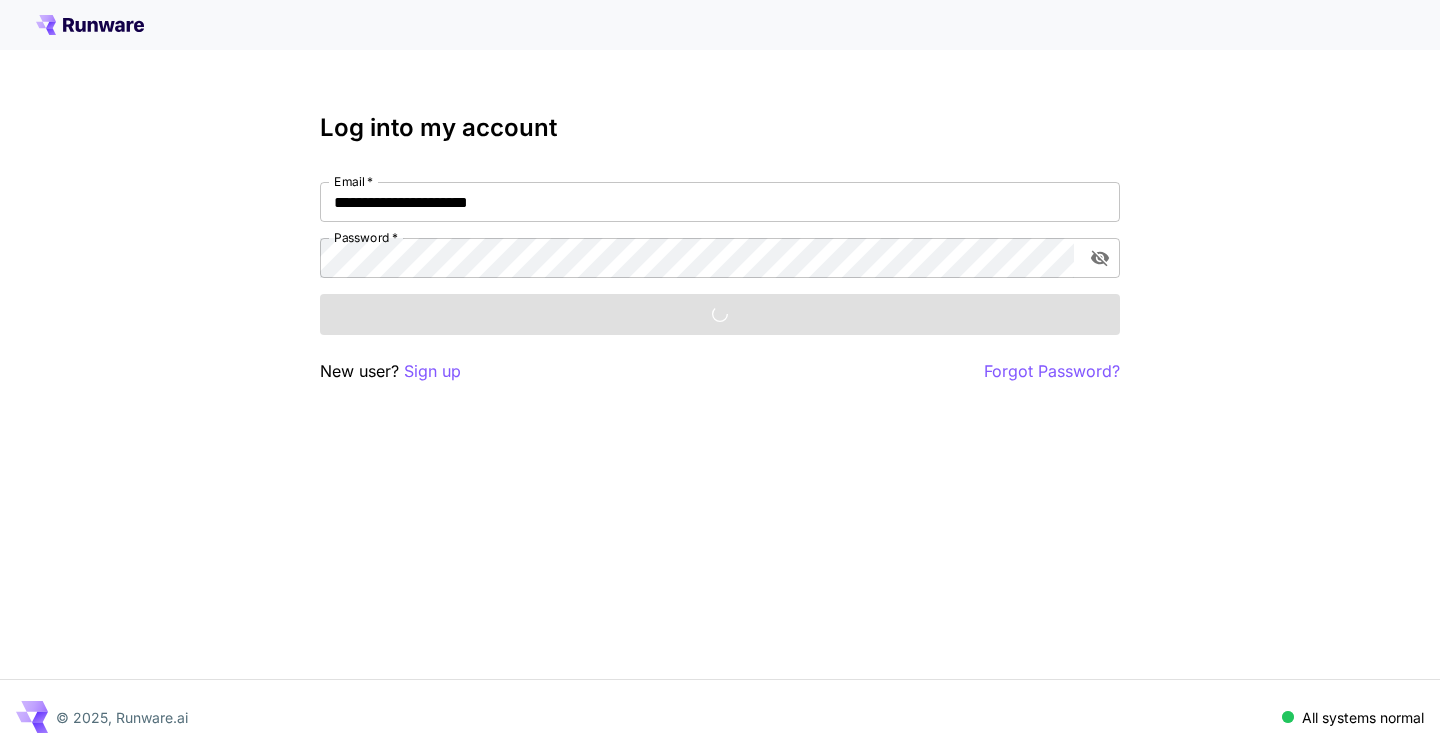 click on "Login" at bounding box center [720, 314] 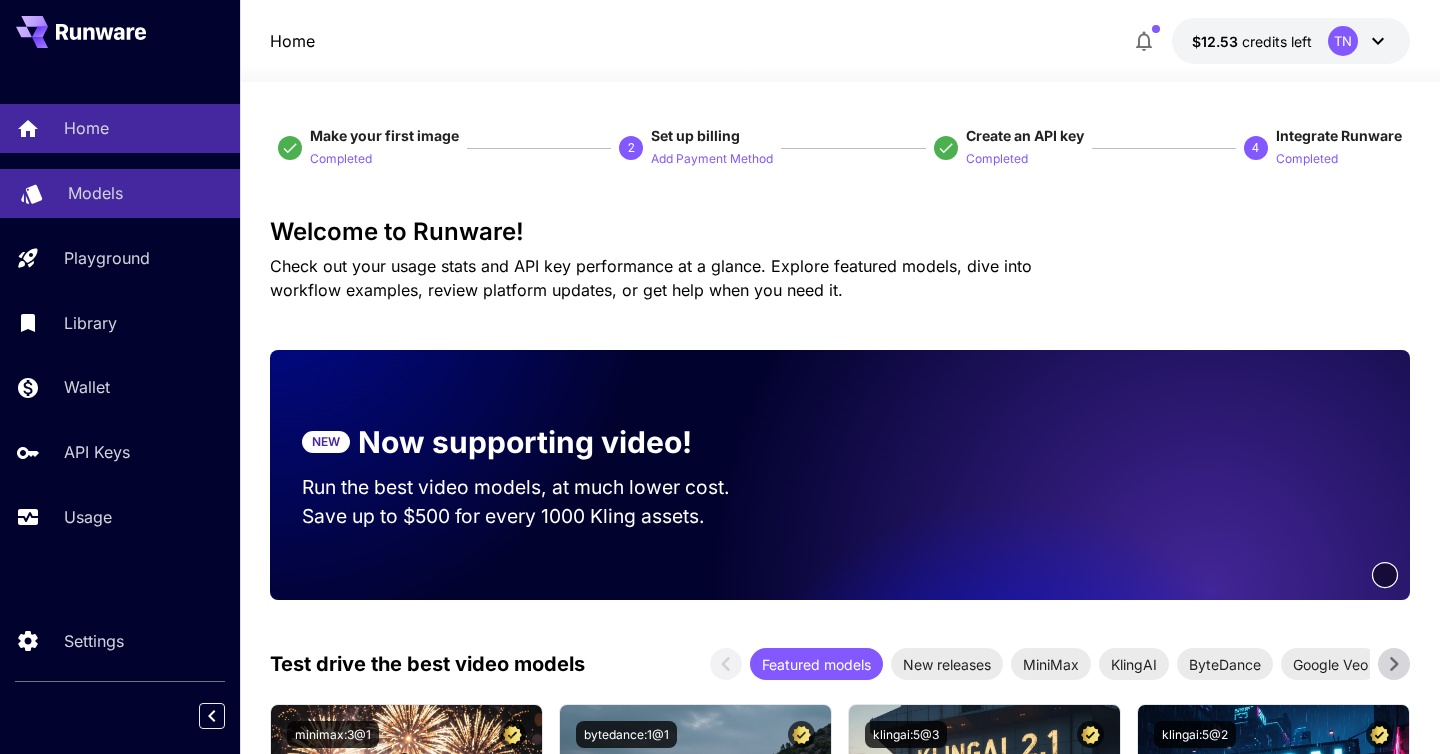 click on "Models" at bounding box center (120, 193) 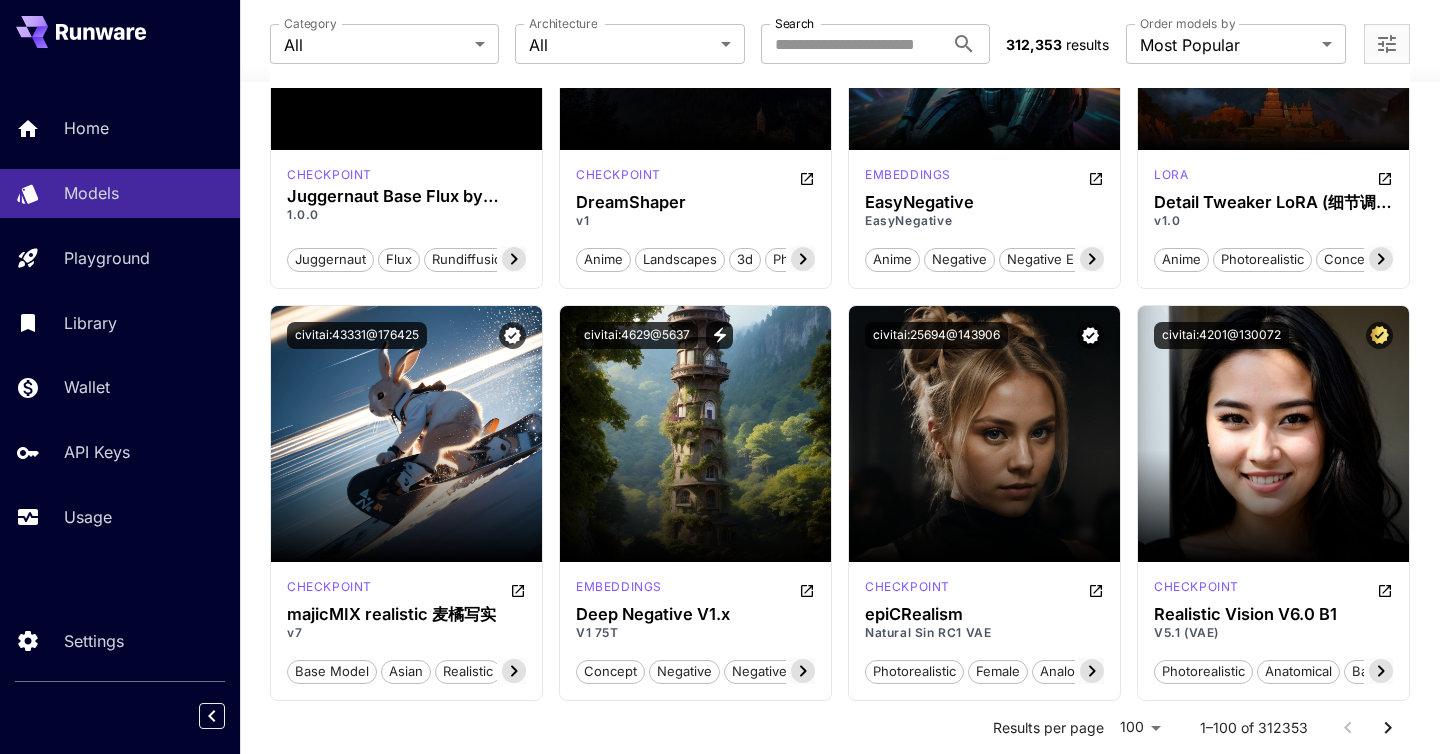 scroll, scrollTop: 0, scrollLeft: 0, axis: both 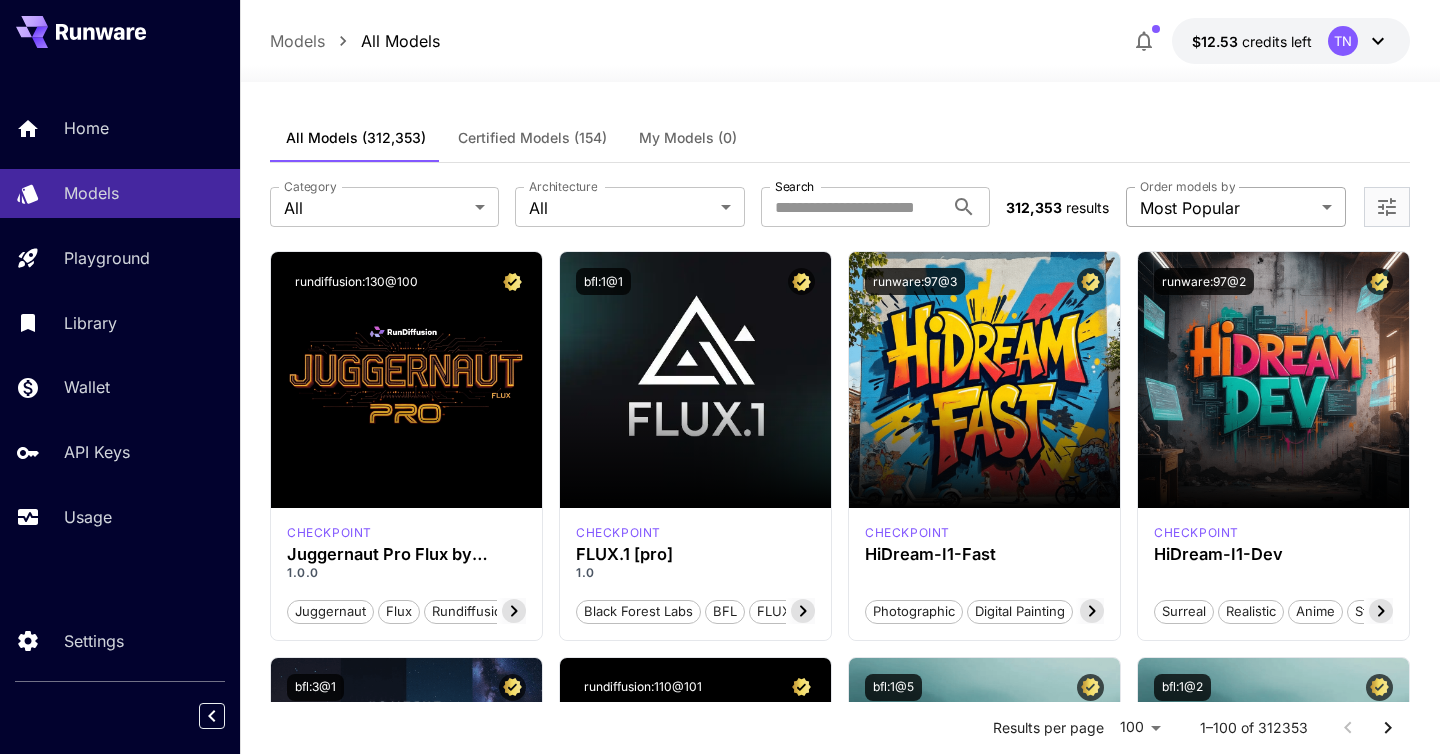 click on "**********" at bounding box center [720, 7930] 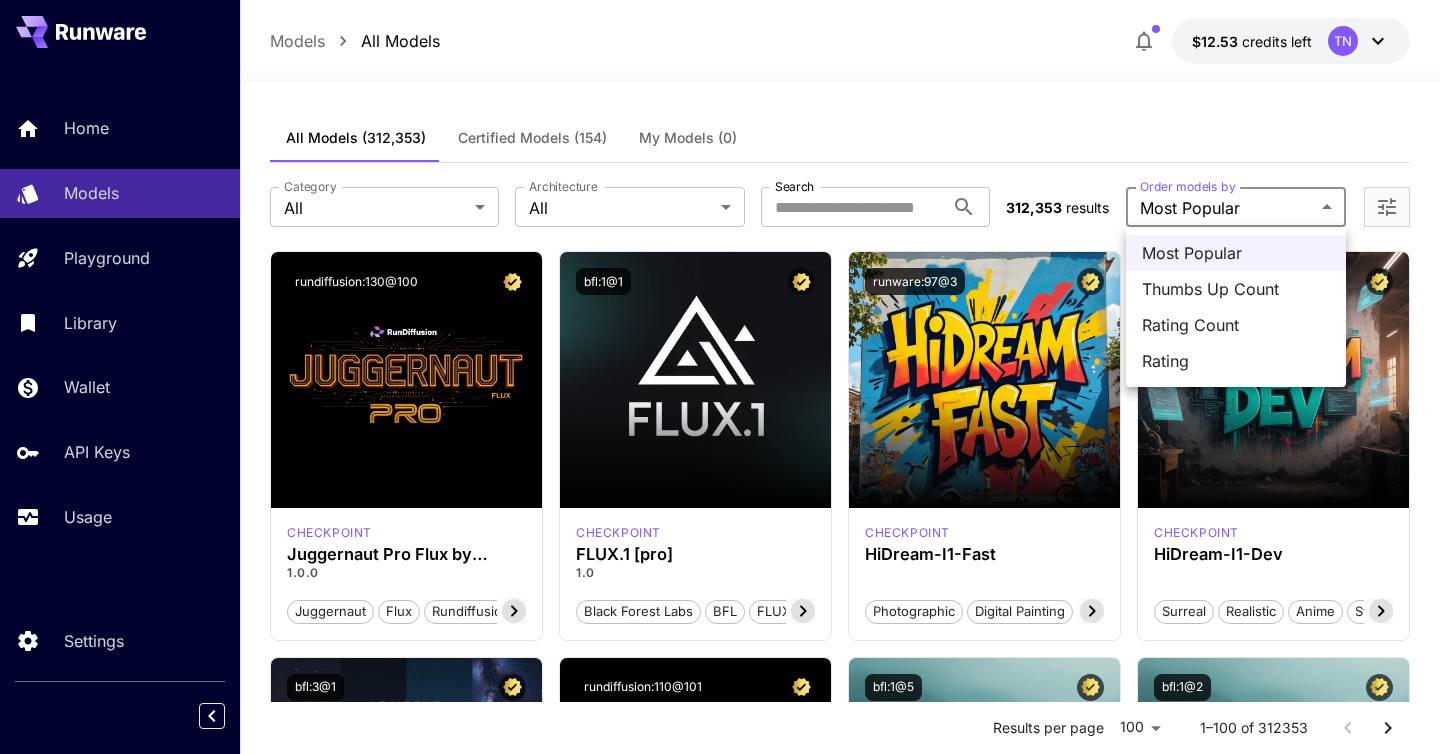 click at bounding box center [720, 377] 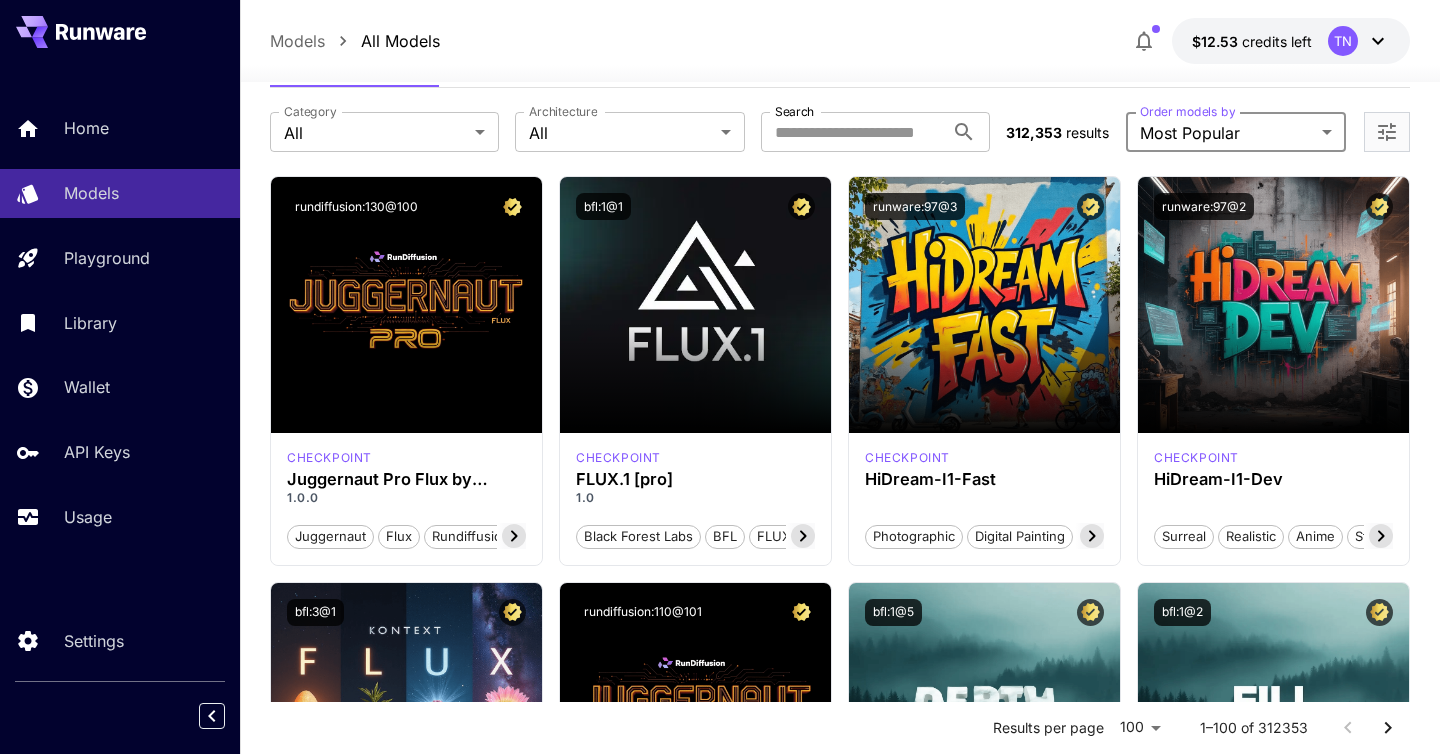 scroll, scrollTop: 79, scrollLeft: 0, axis: vertical 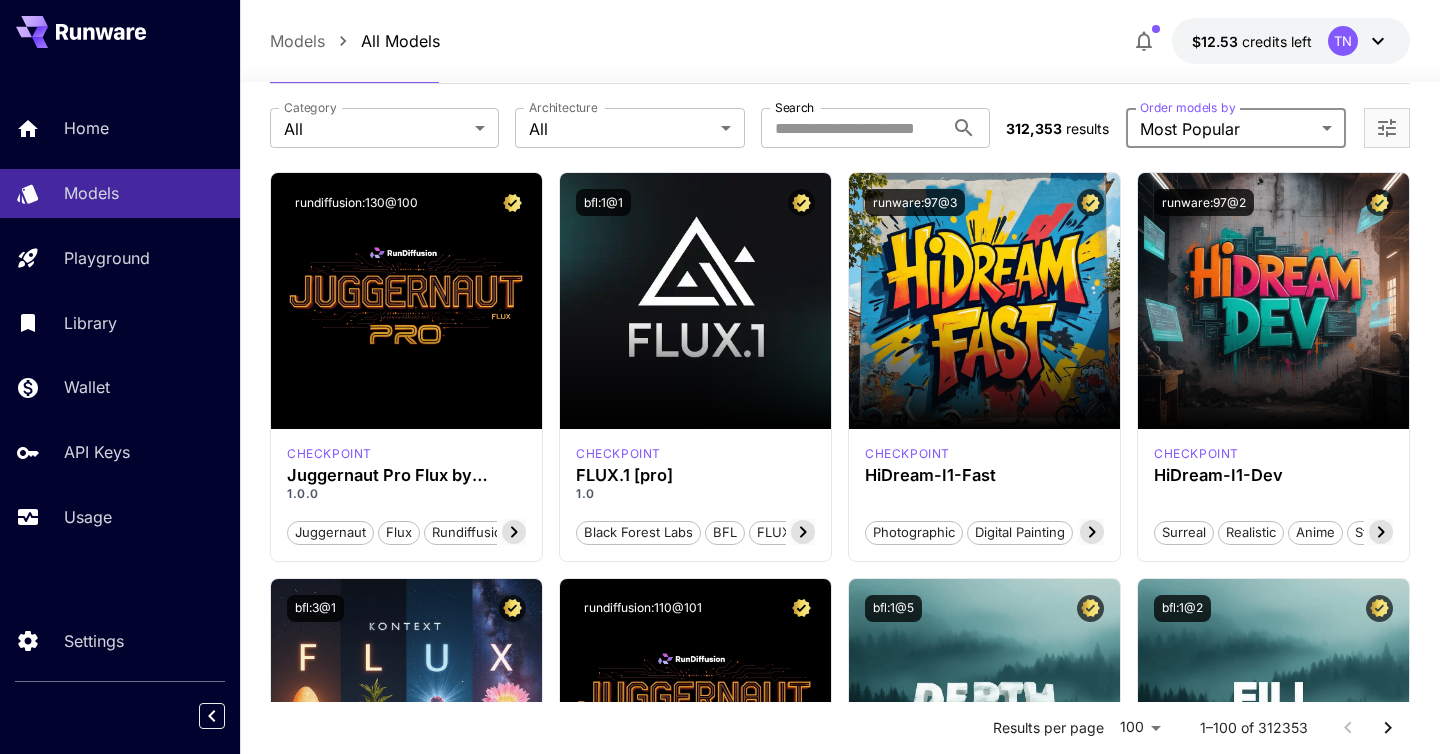 click on "**********" at bounding box center (840, 128) 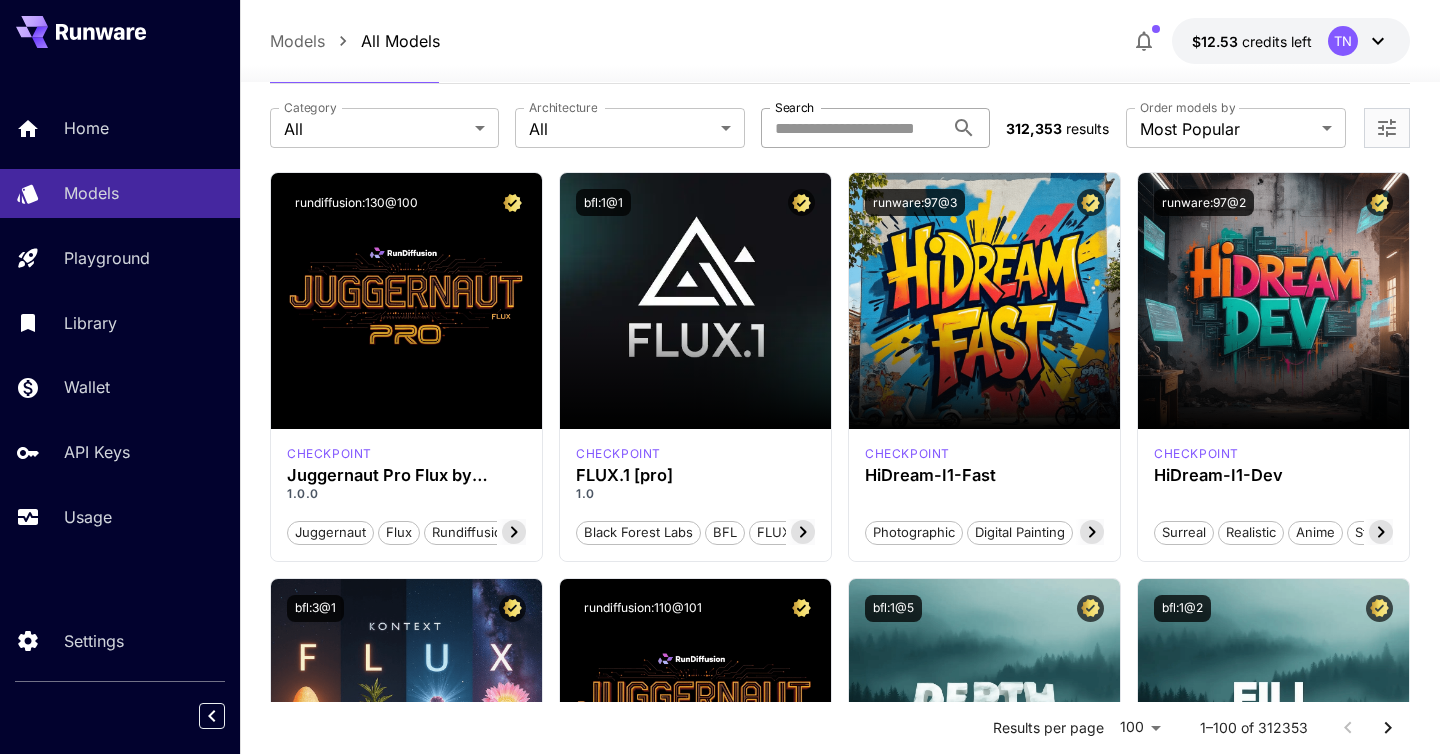 click on "Search" at bounding box center (852, 128) 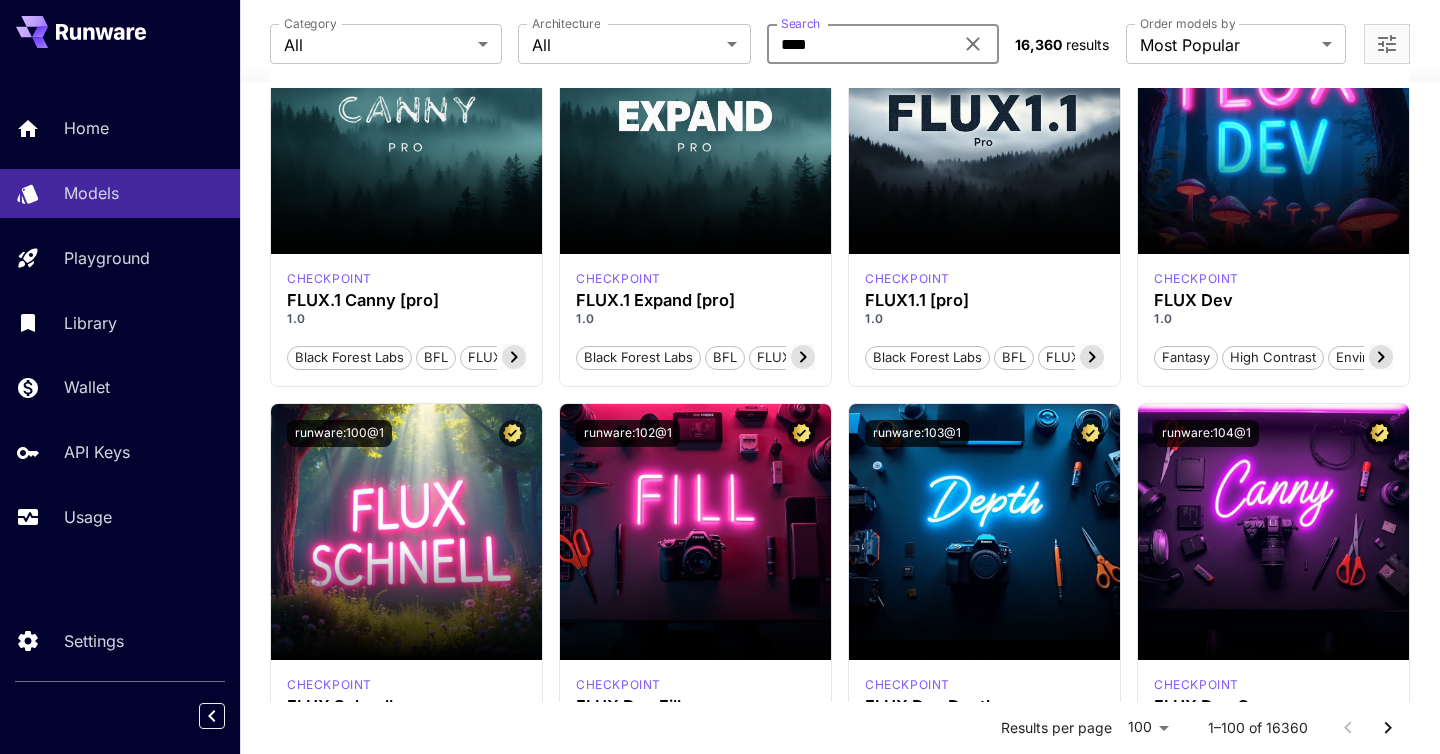 scroll, scrollTop: 1514, scrollLeft: 0, axis: vertical 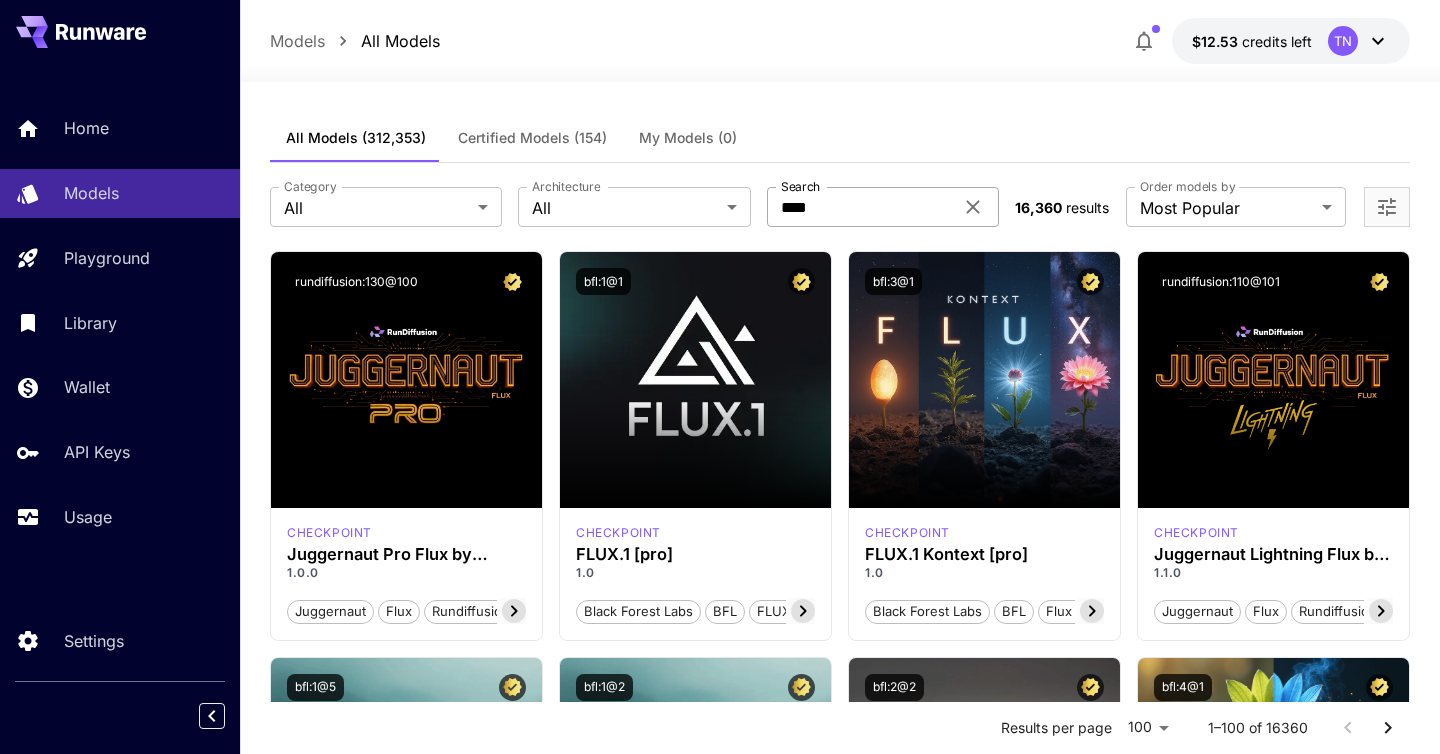 click on "****" at bounding box center [860, 207] 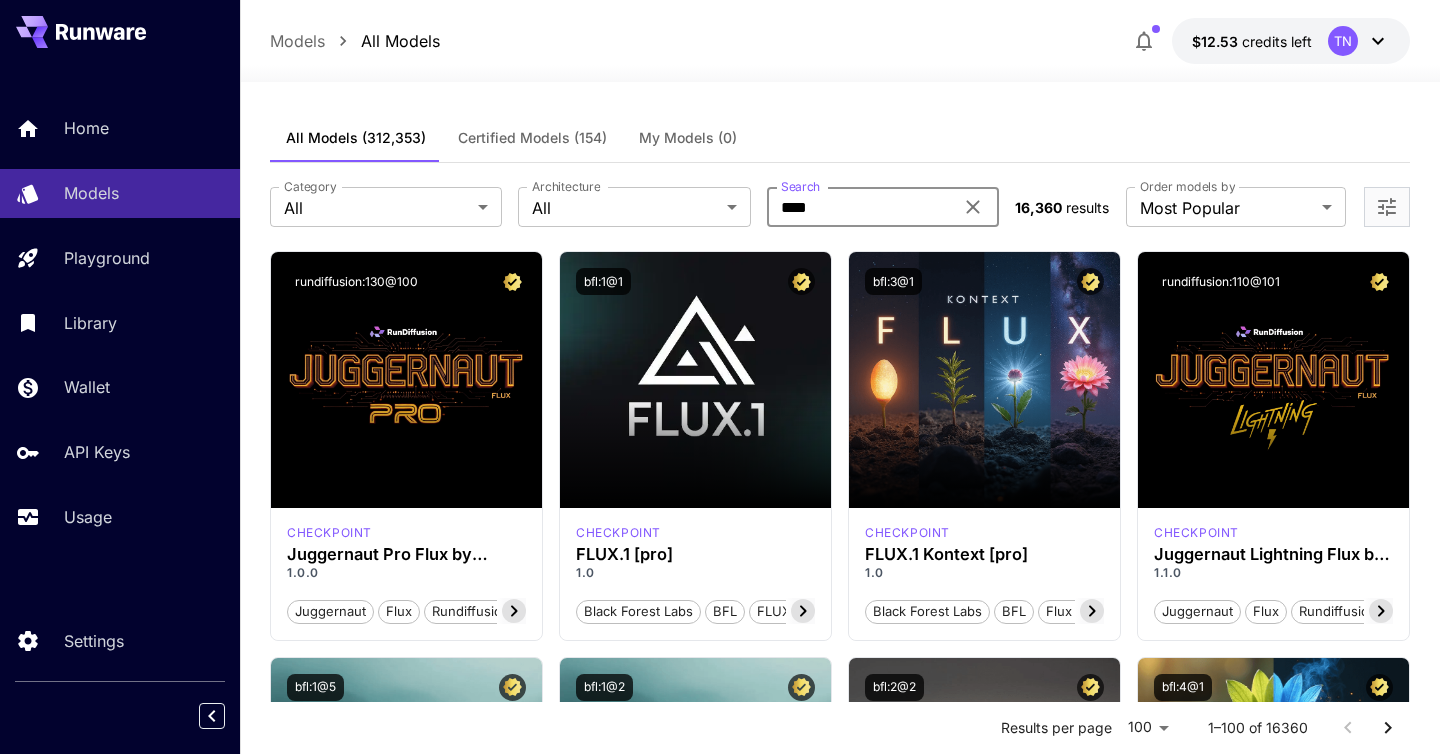 paste on "********" 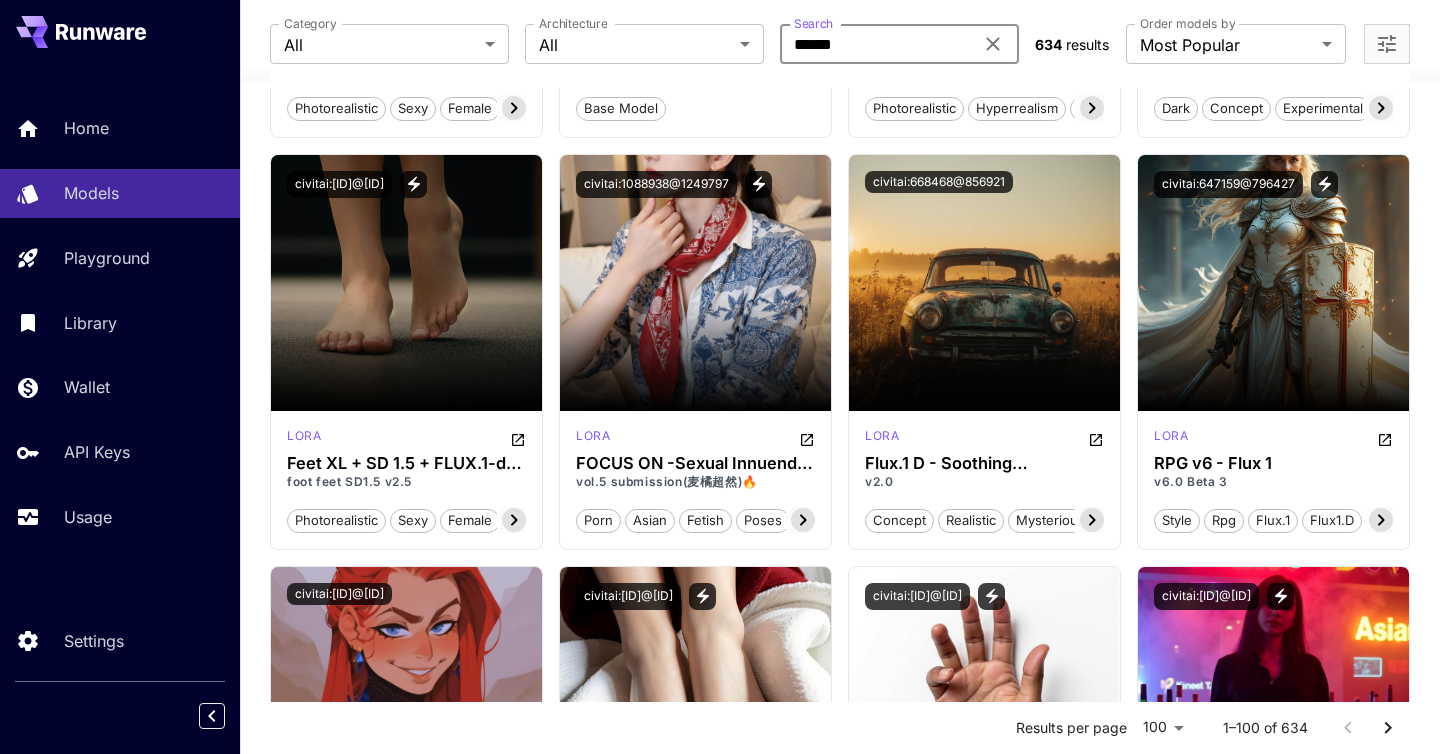 scroll, scrollTop: 2549, scrollLeft: 0, axis: vertical 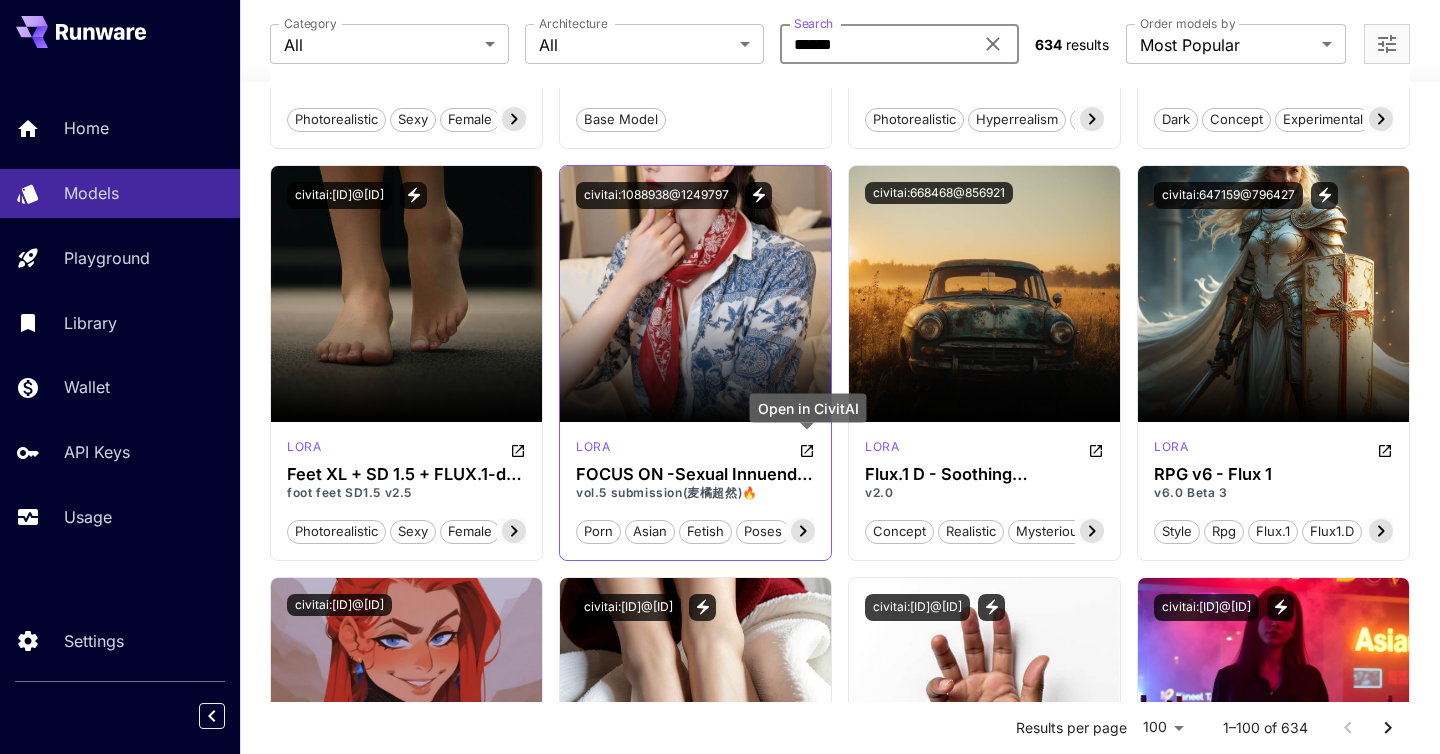 type on "******" 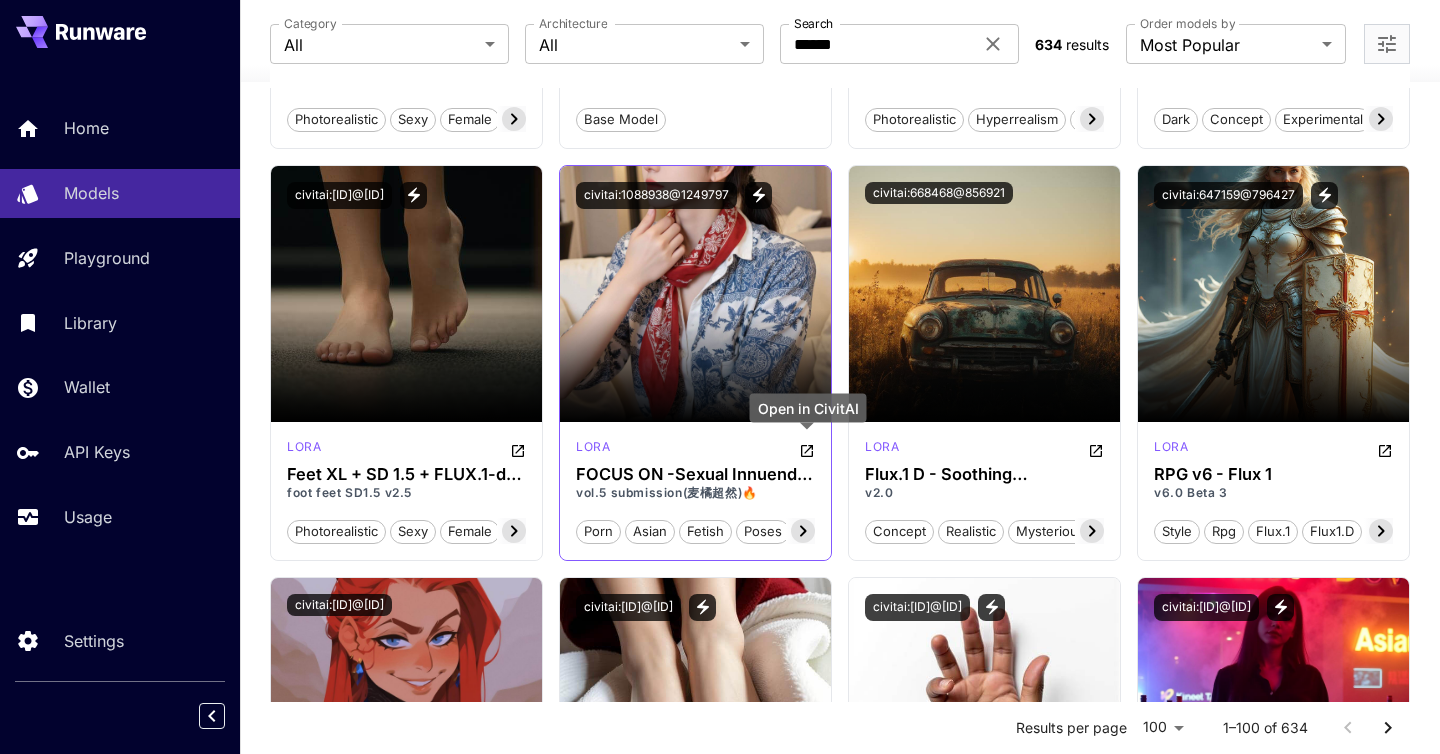type 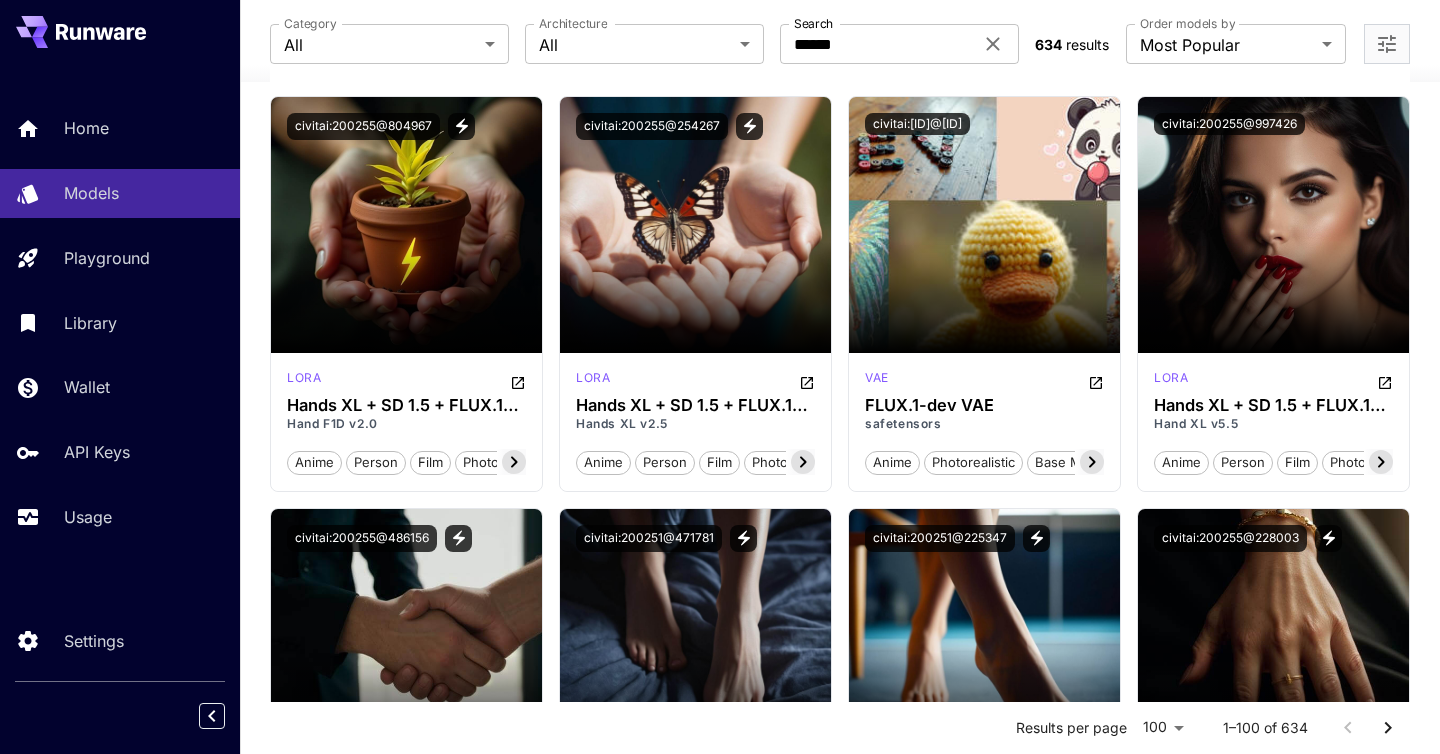 scroll, scrollTop: 128, scrollLeft: 0, axis: vertical 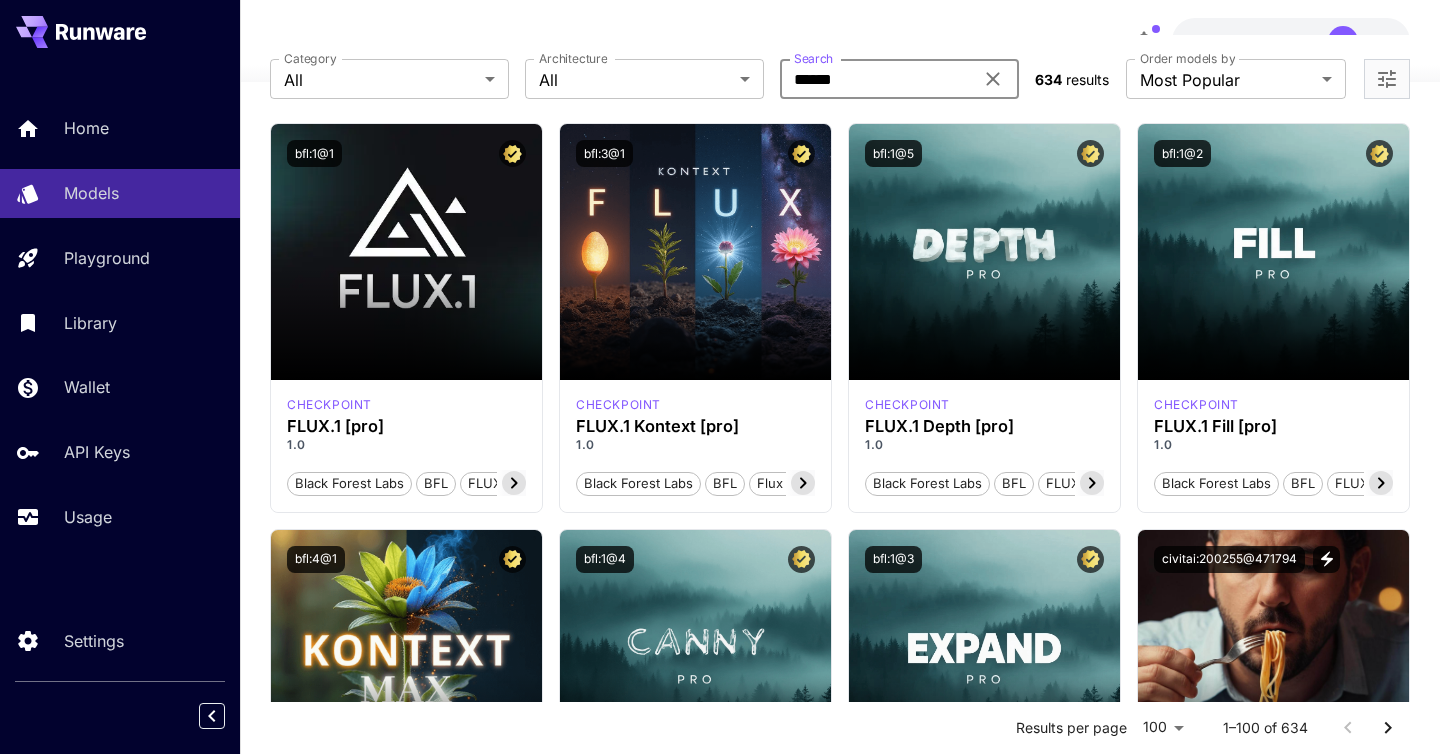 click on "******" at bounding box center [876, 79] 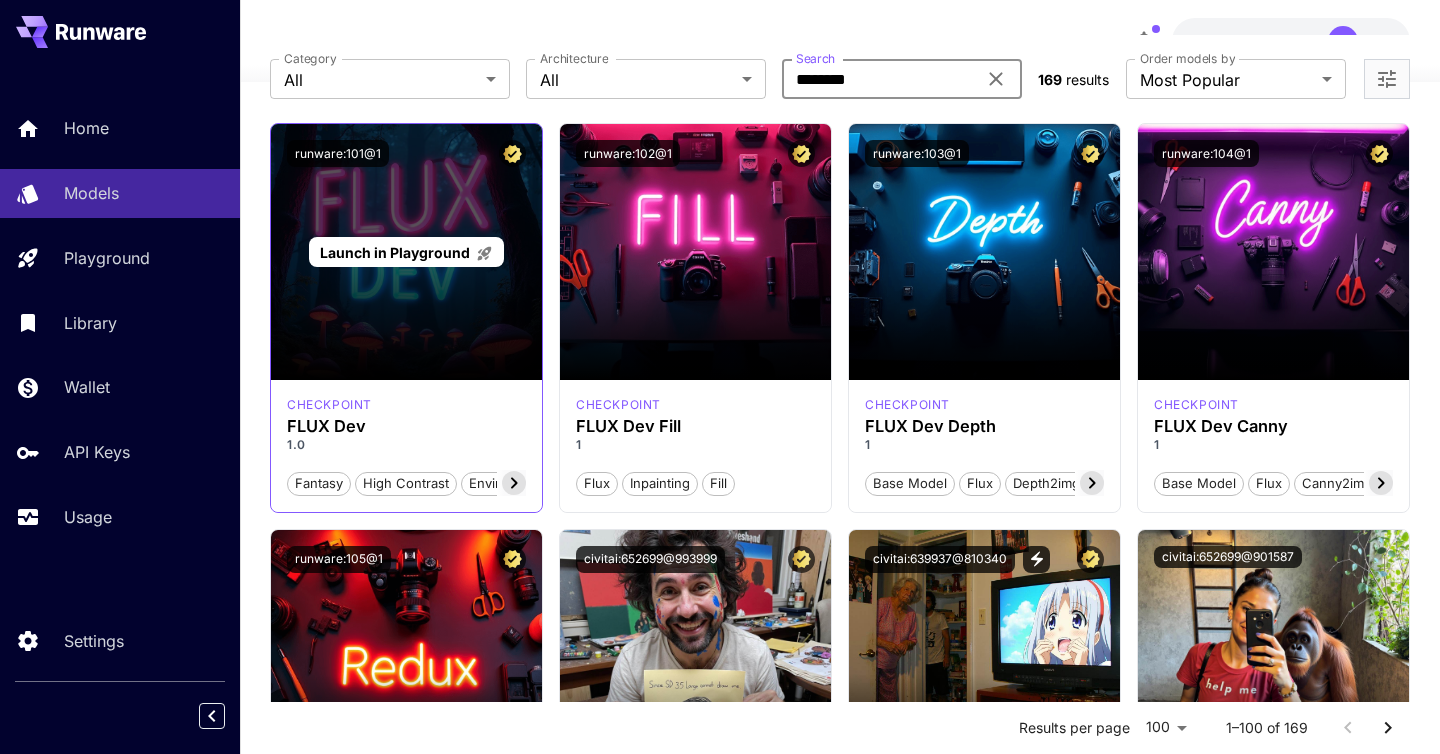 type on "********" 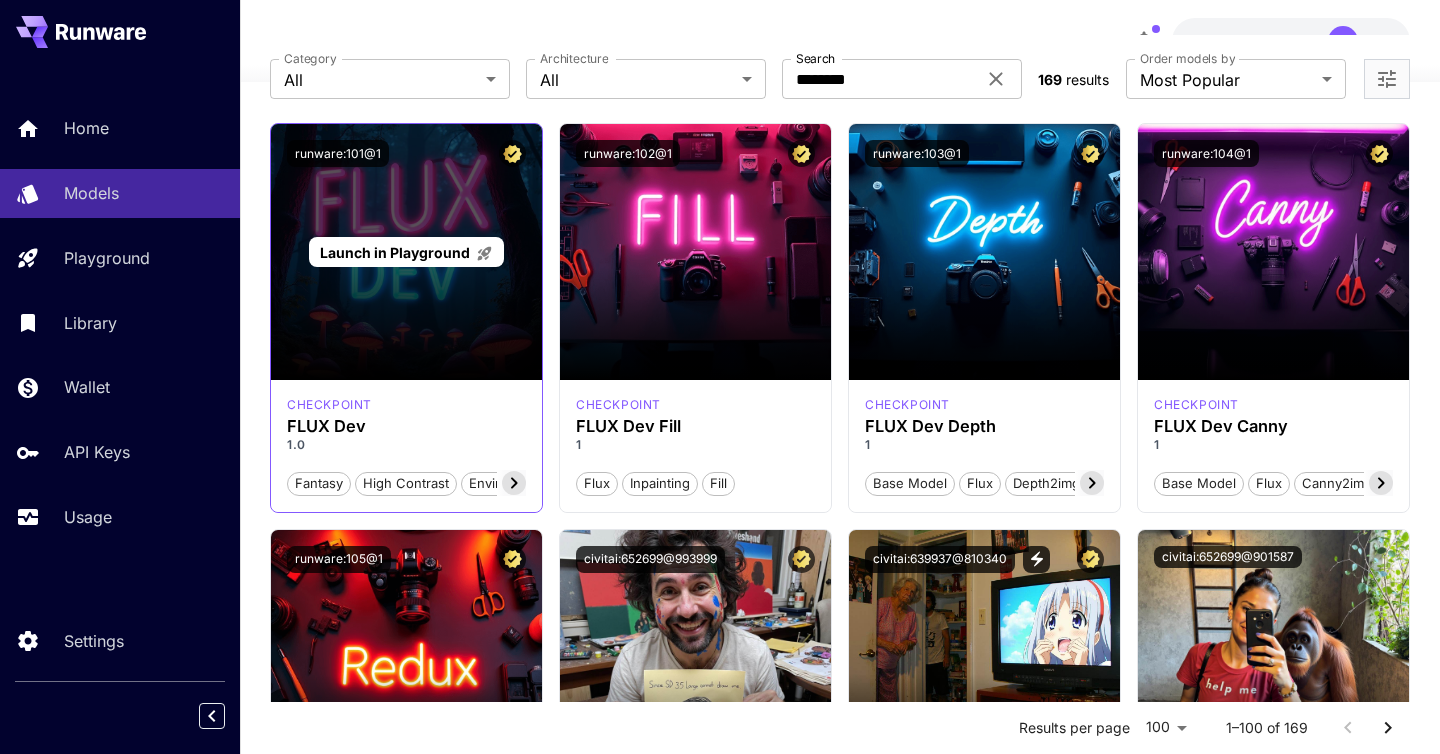 click on "Launch in Playground" at bounding box center [395, 252] 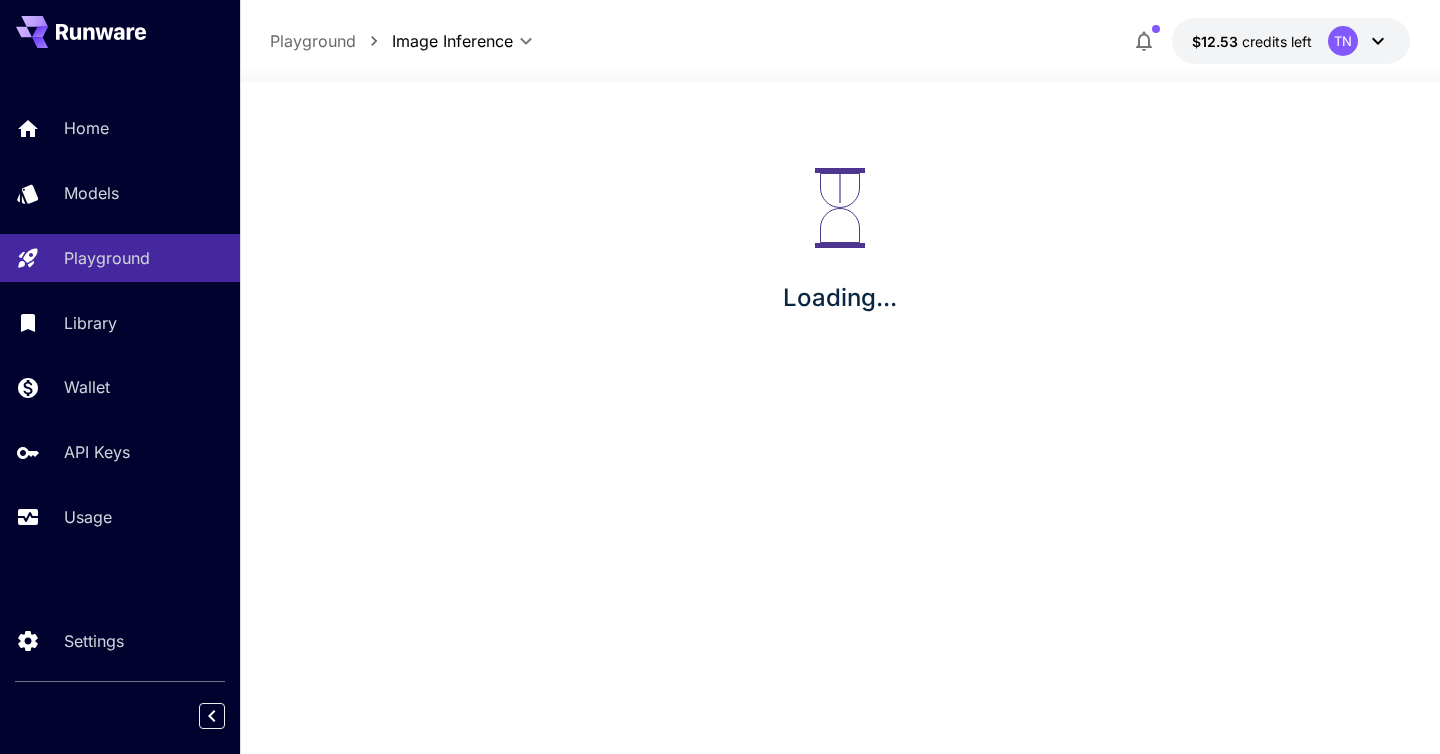 scroll, scrollTop: 0, scrollLeft: 0, axis: both 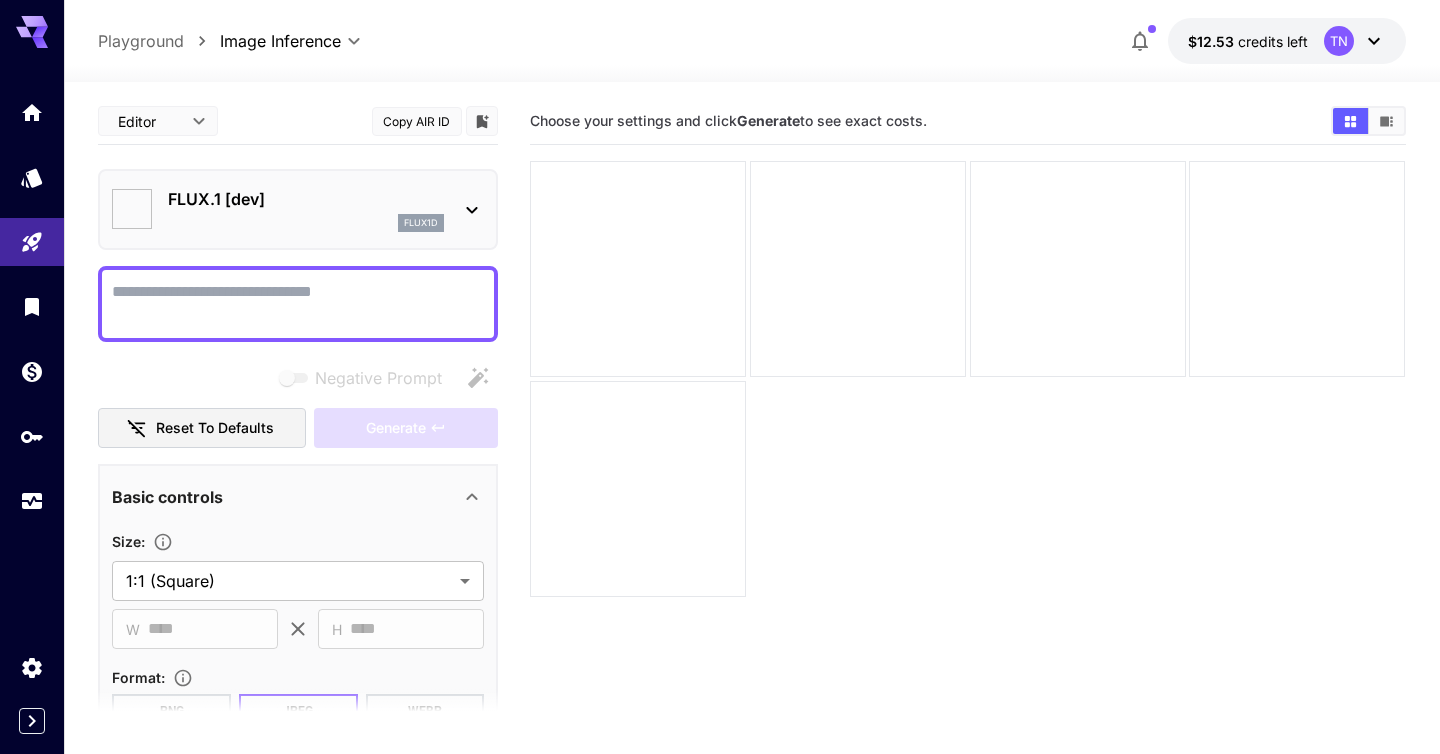 type on "**********" 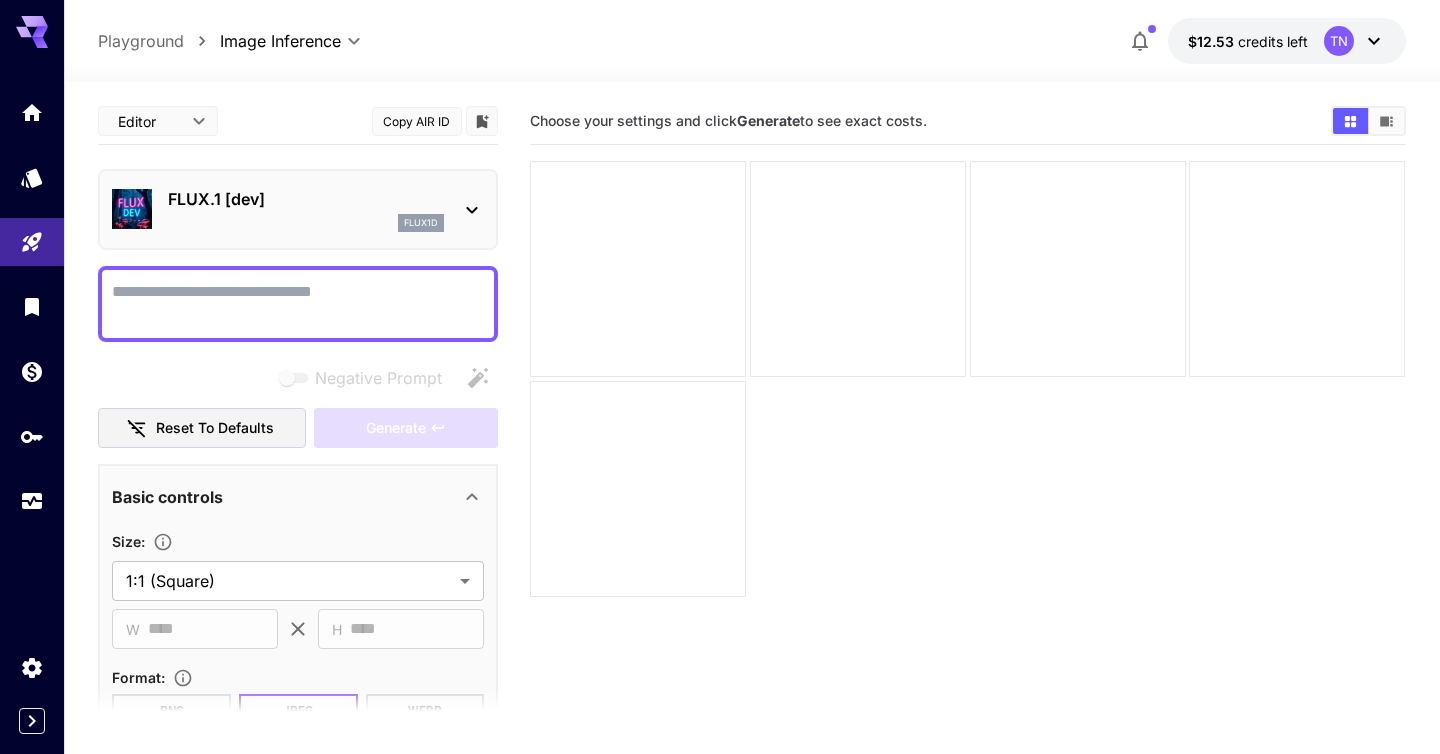 click on "Copy AIR ID" at bounding box center [417, 121] 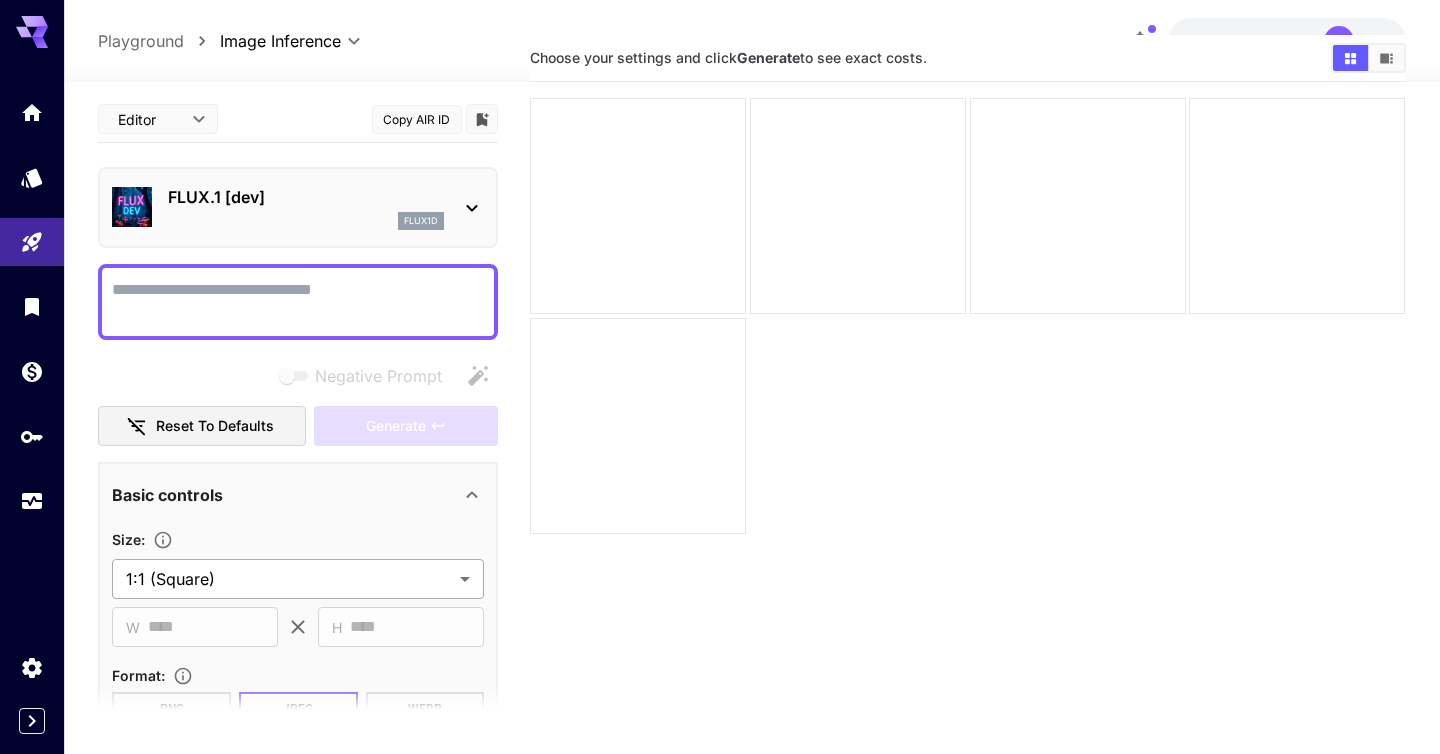 scroll, scrollTop: 158, scrollLeft: 0, axis: vertical 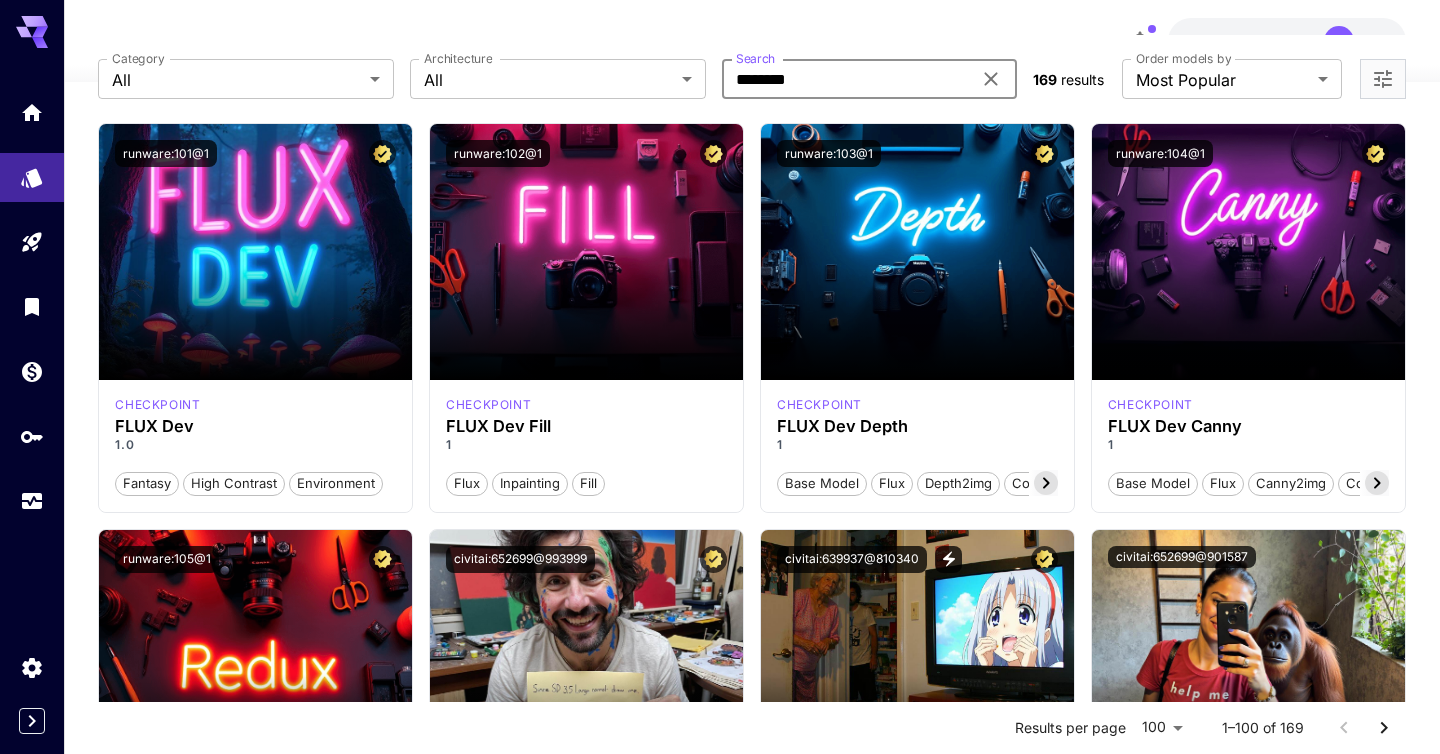 click on "********" at bounding box center (847, 79) 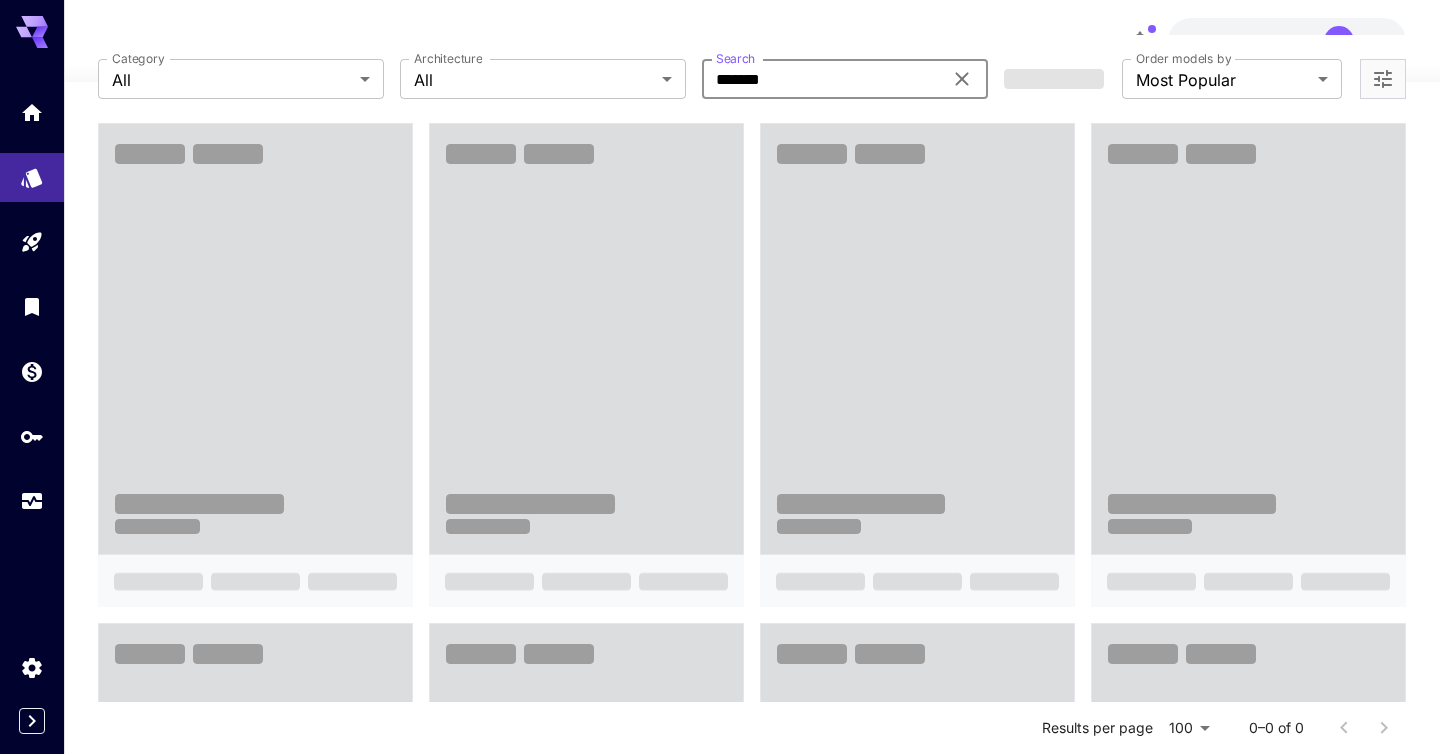 type on "*******" 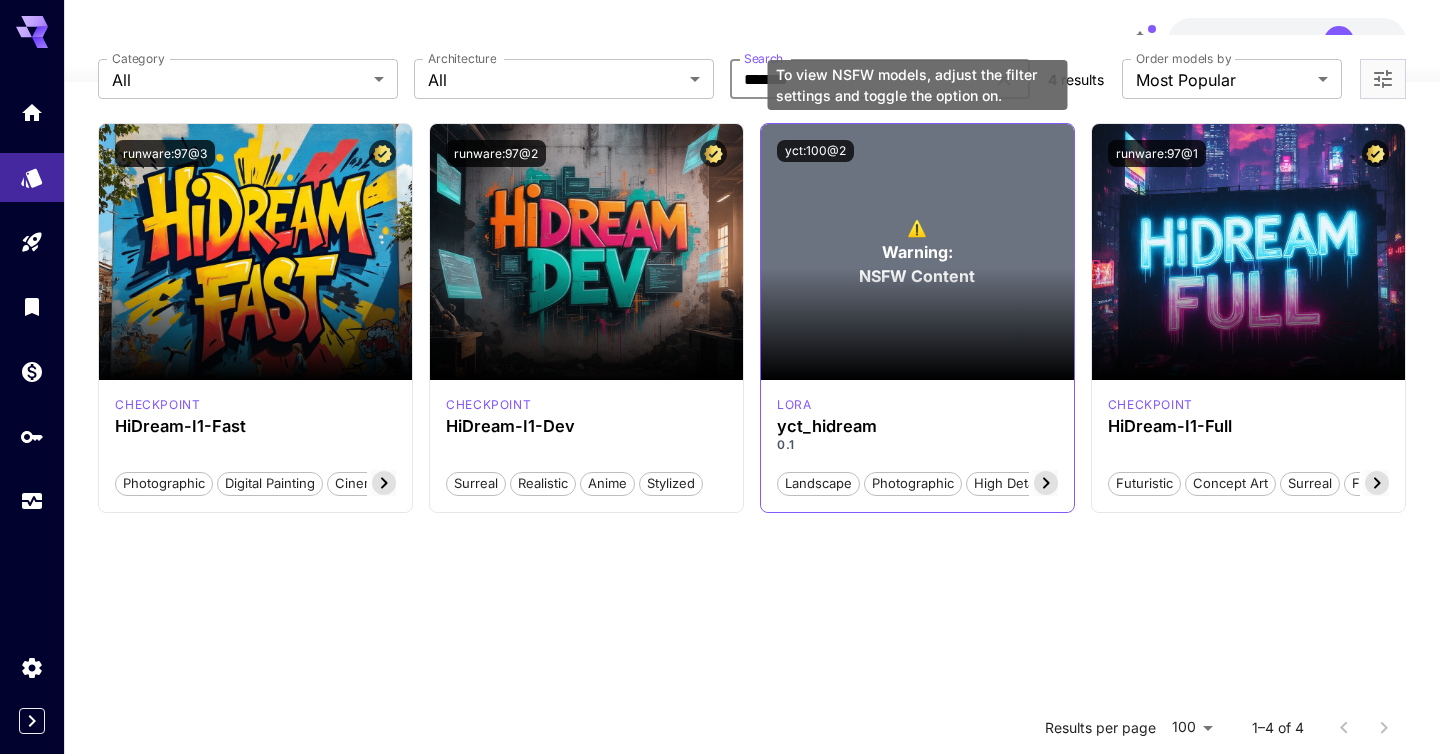click on "⚠️" at bounding box center (917, 228) 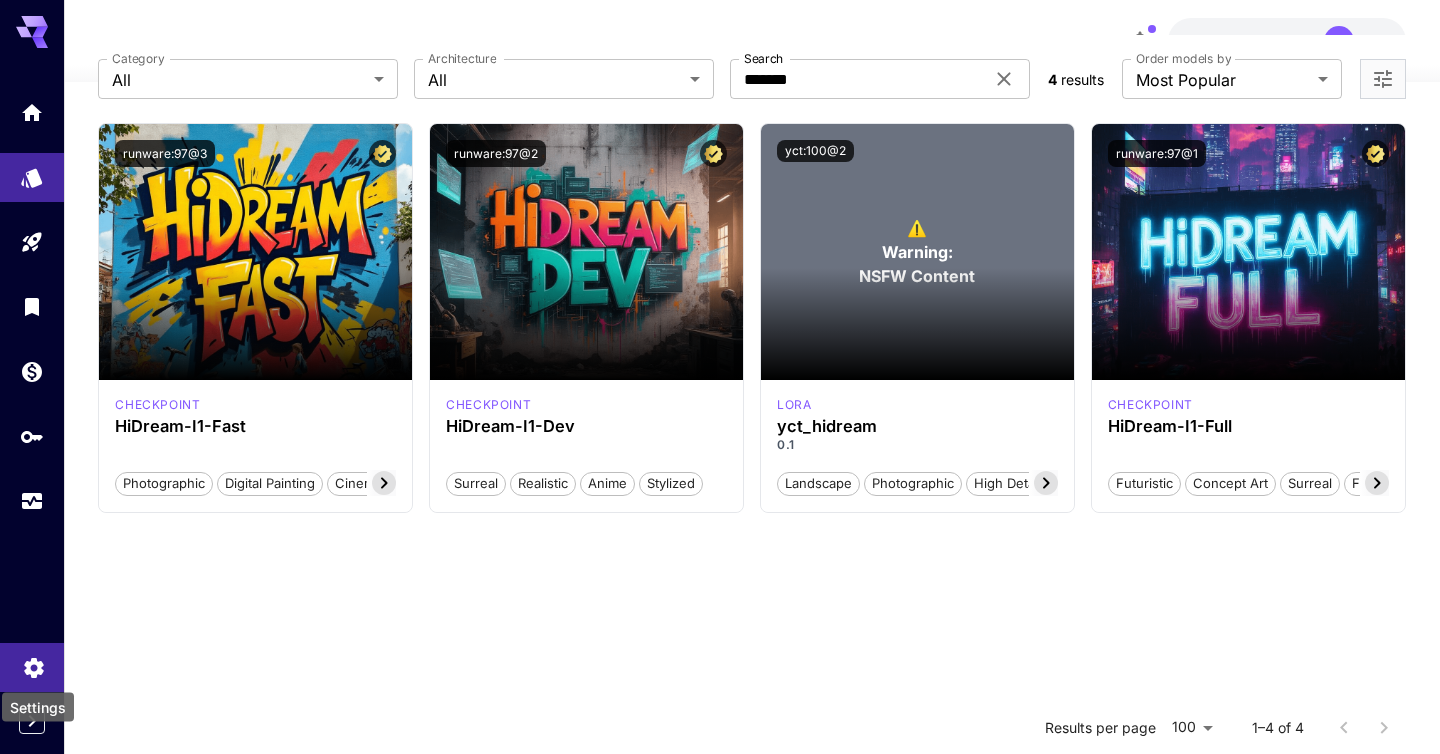 click 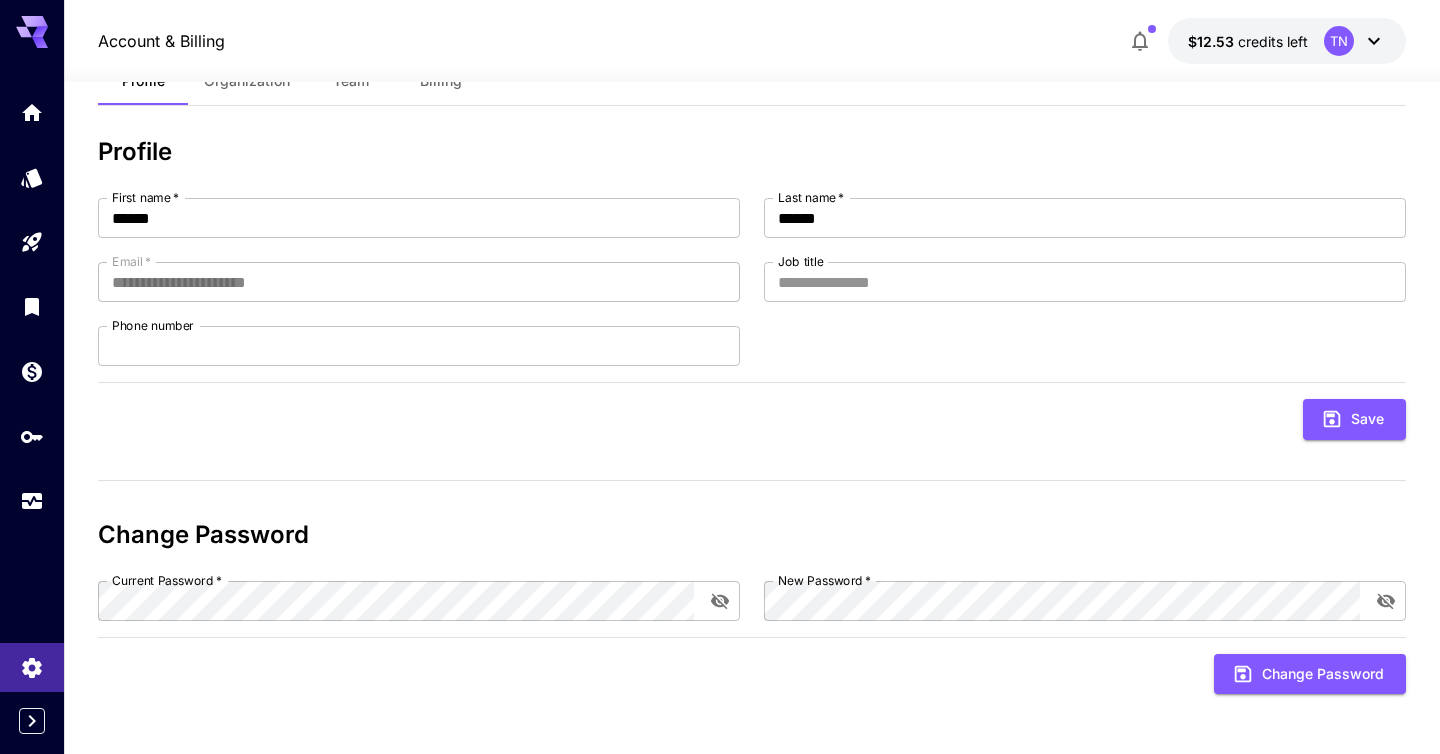scroll, scrollTop: 0, scrollLeft: 0, axis: both 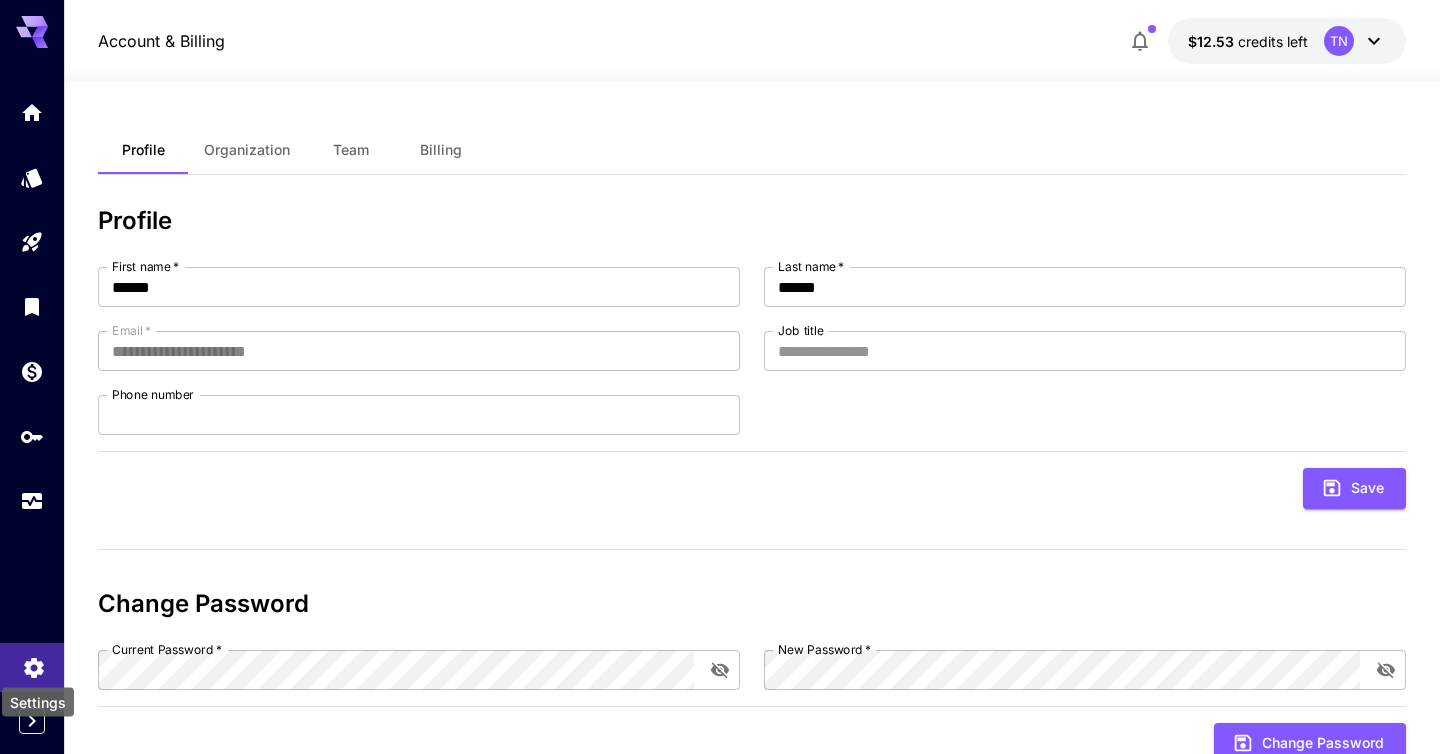 click 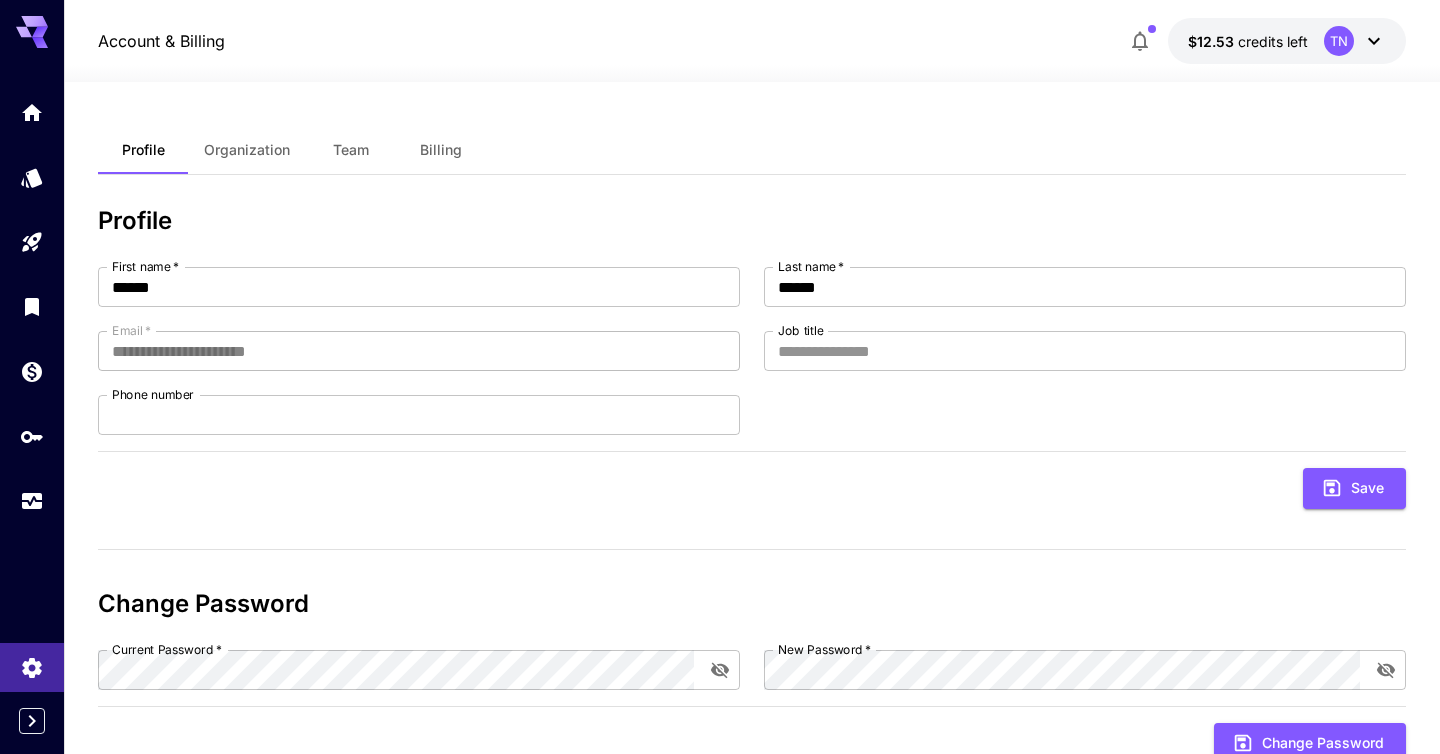 scroll, scrollTop: 69, scrollLeft: 0, axis: vertical 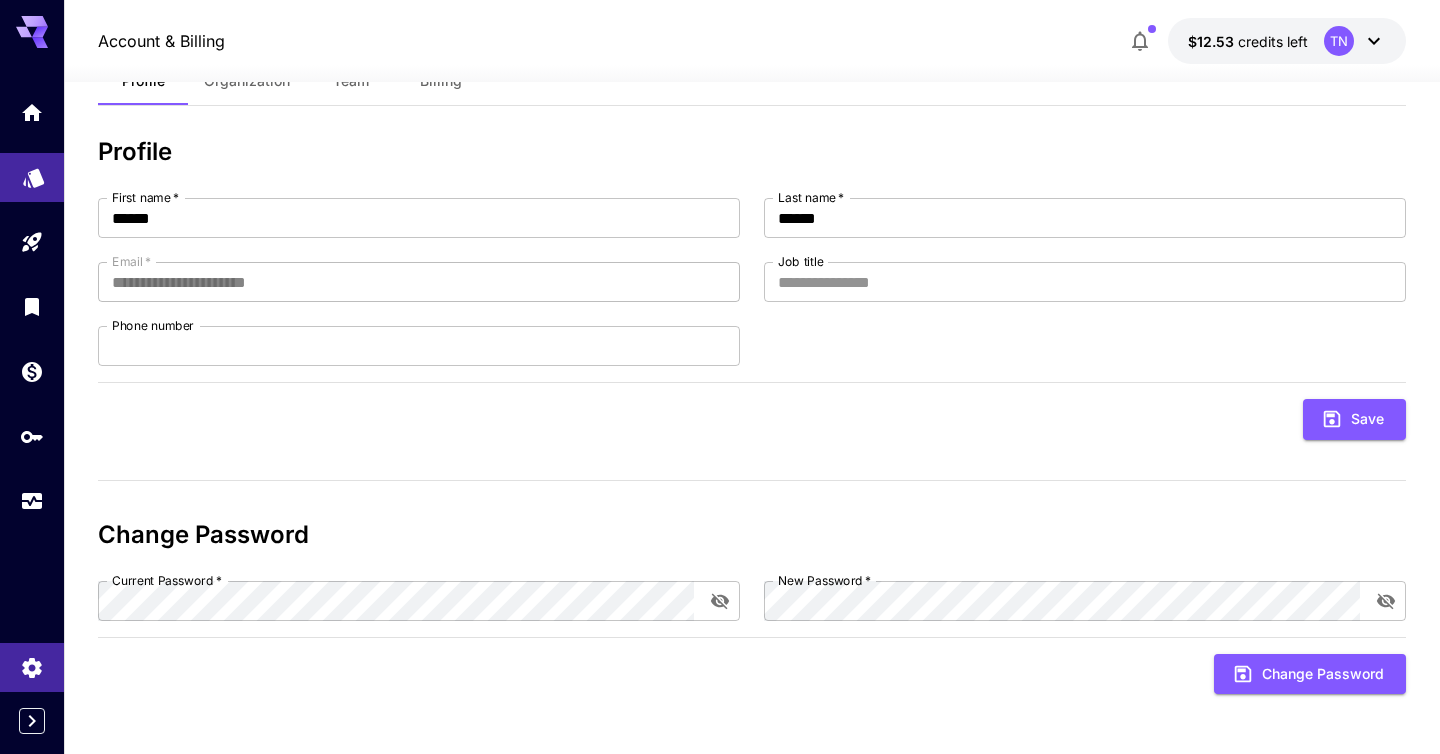 click 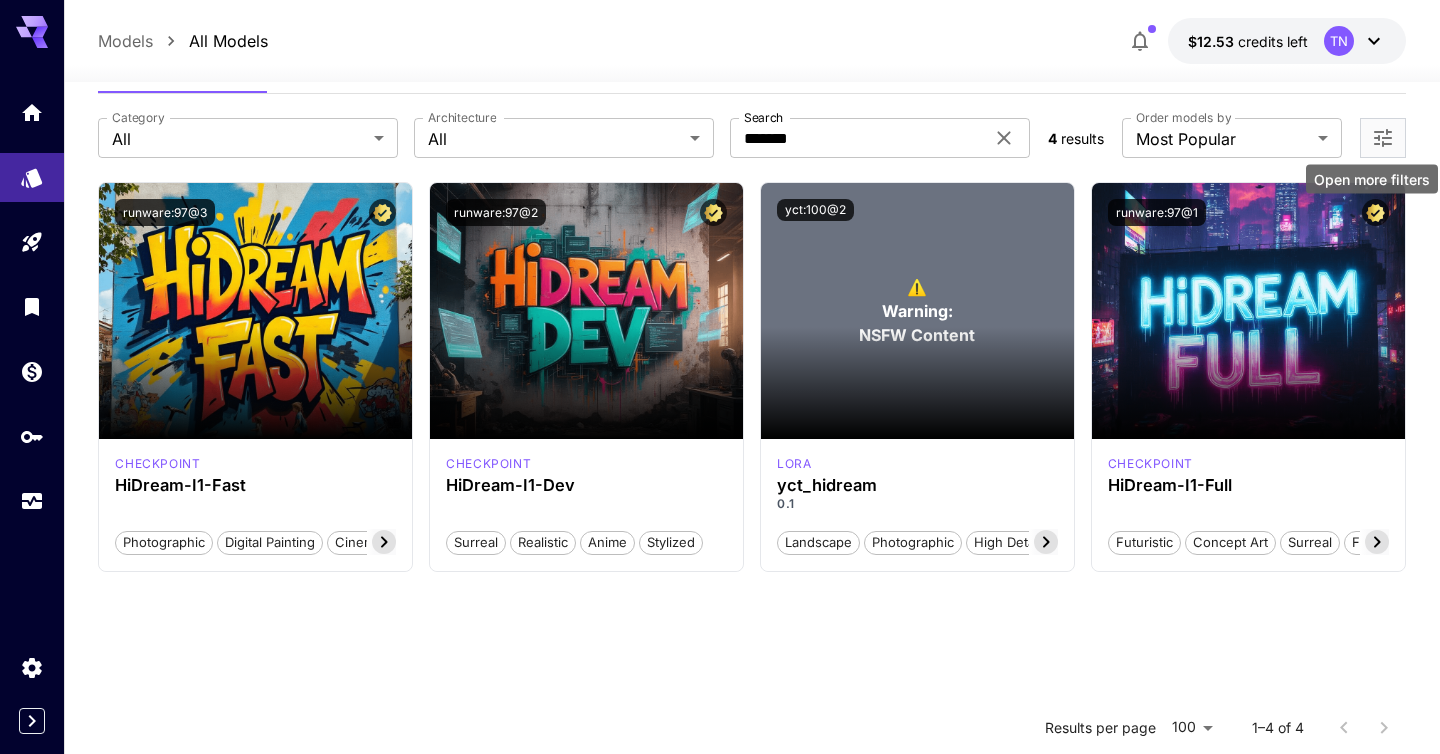 click 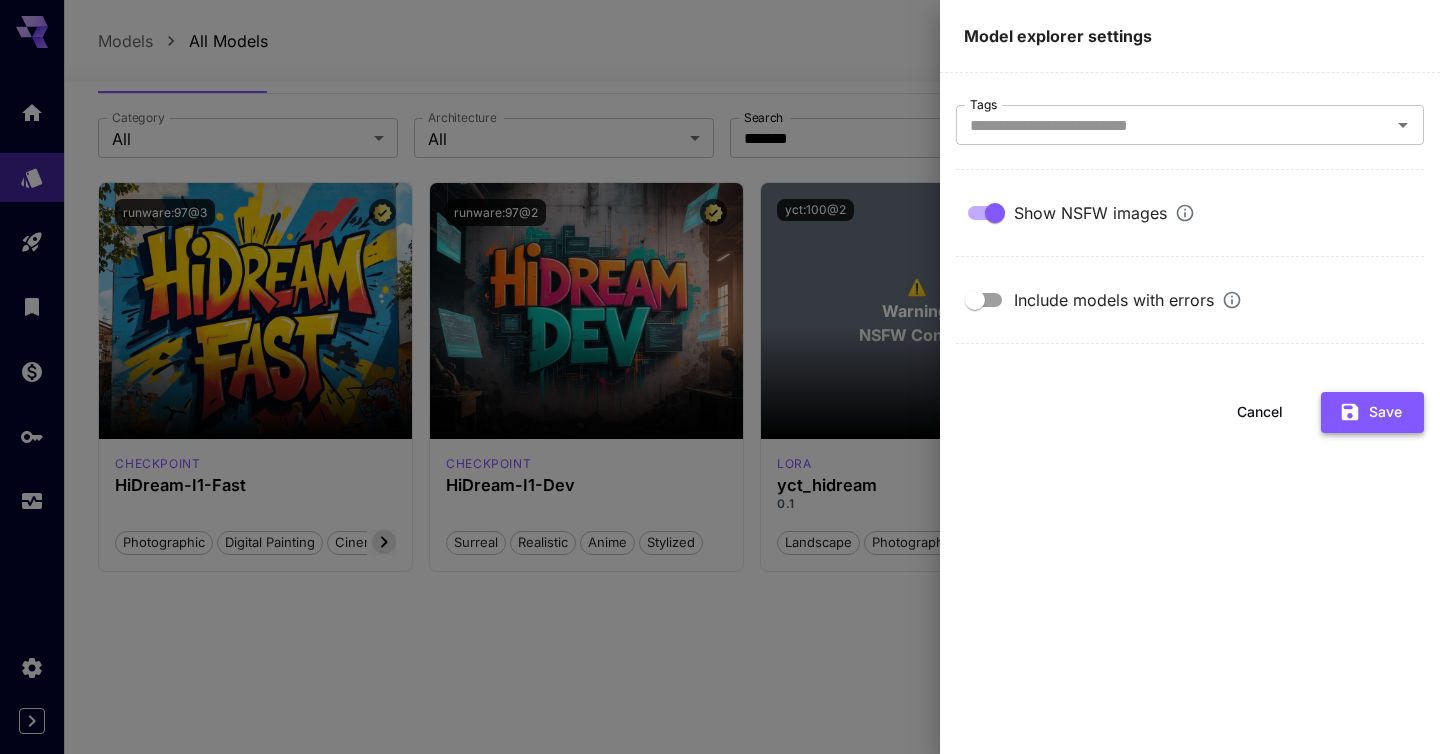 click 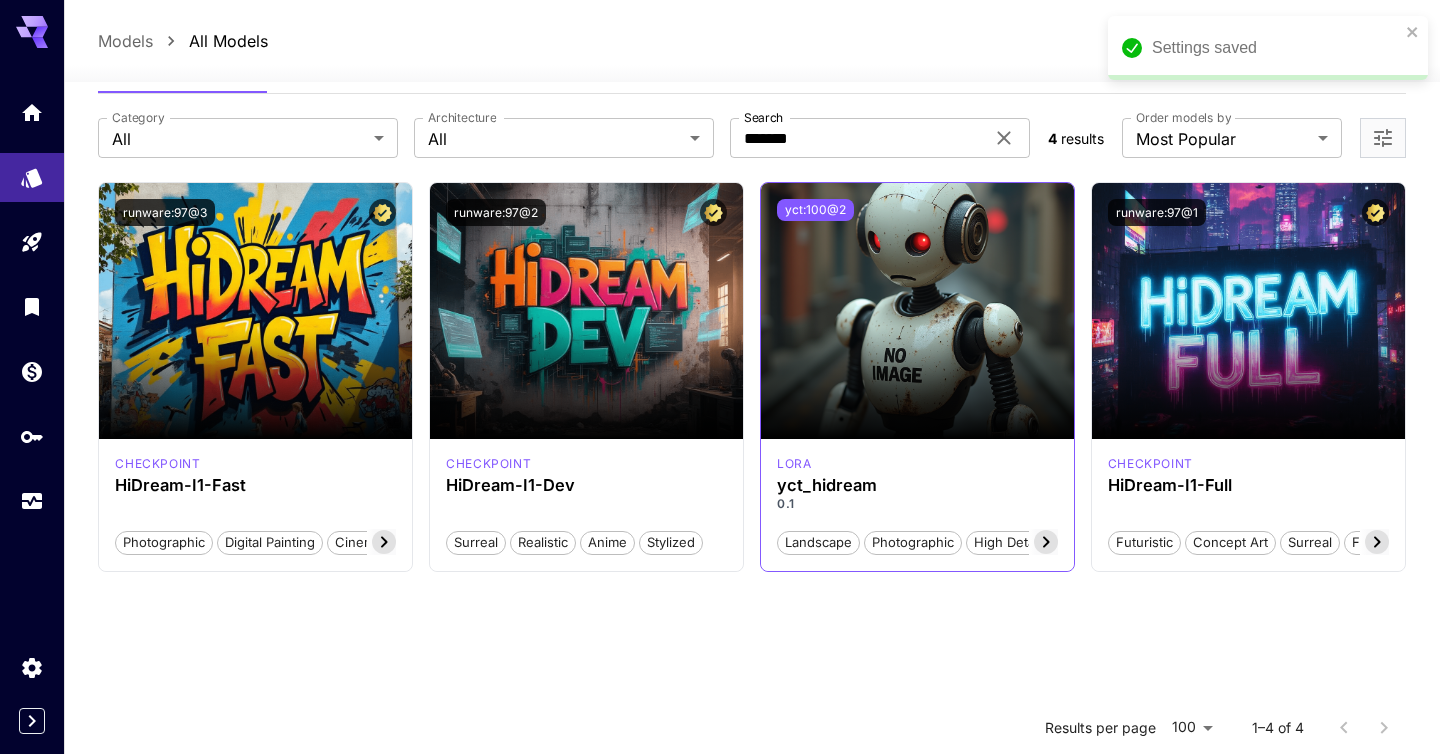 type 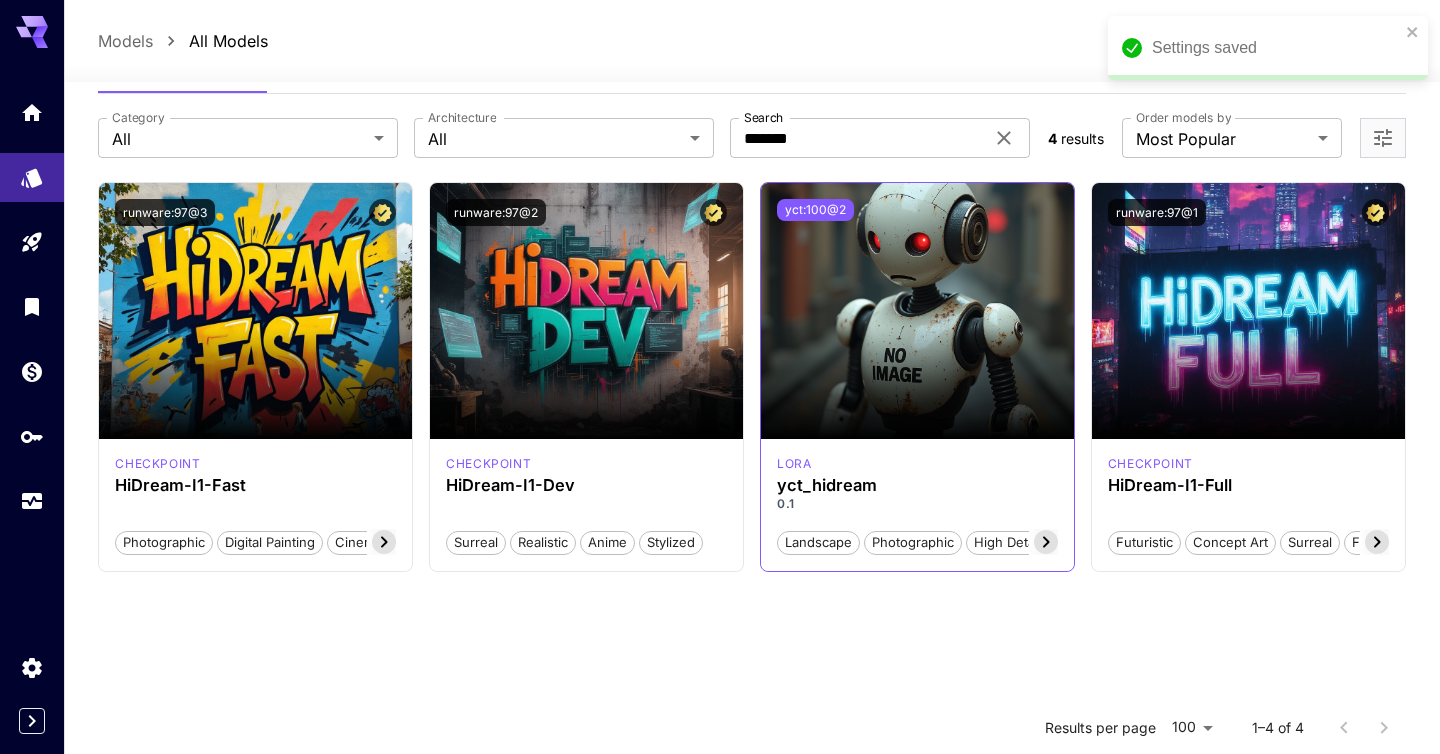 click on "yct:100@2" at bounding box center [815, 210] 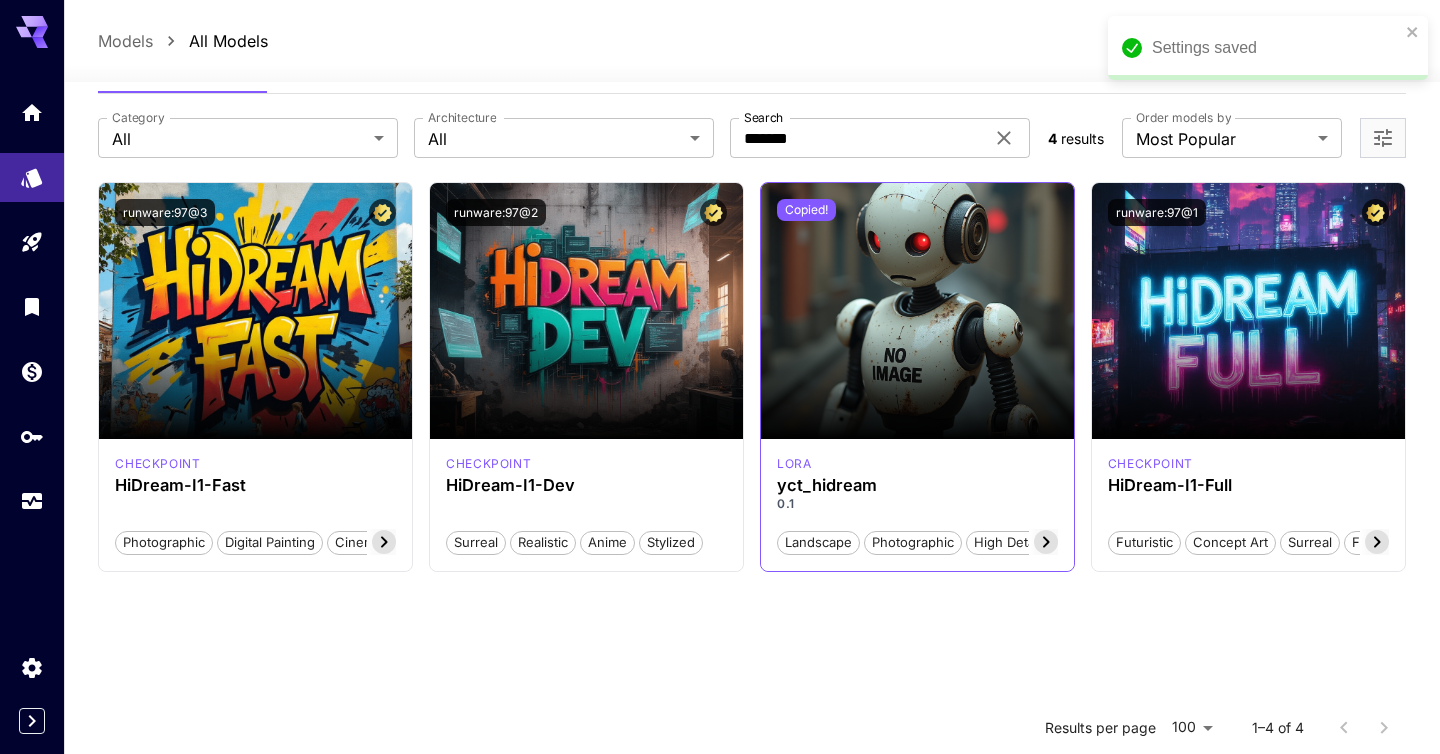 type 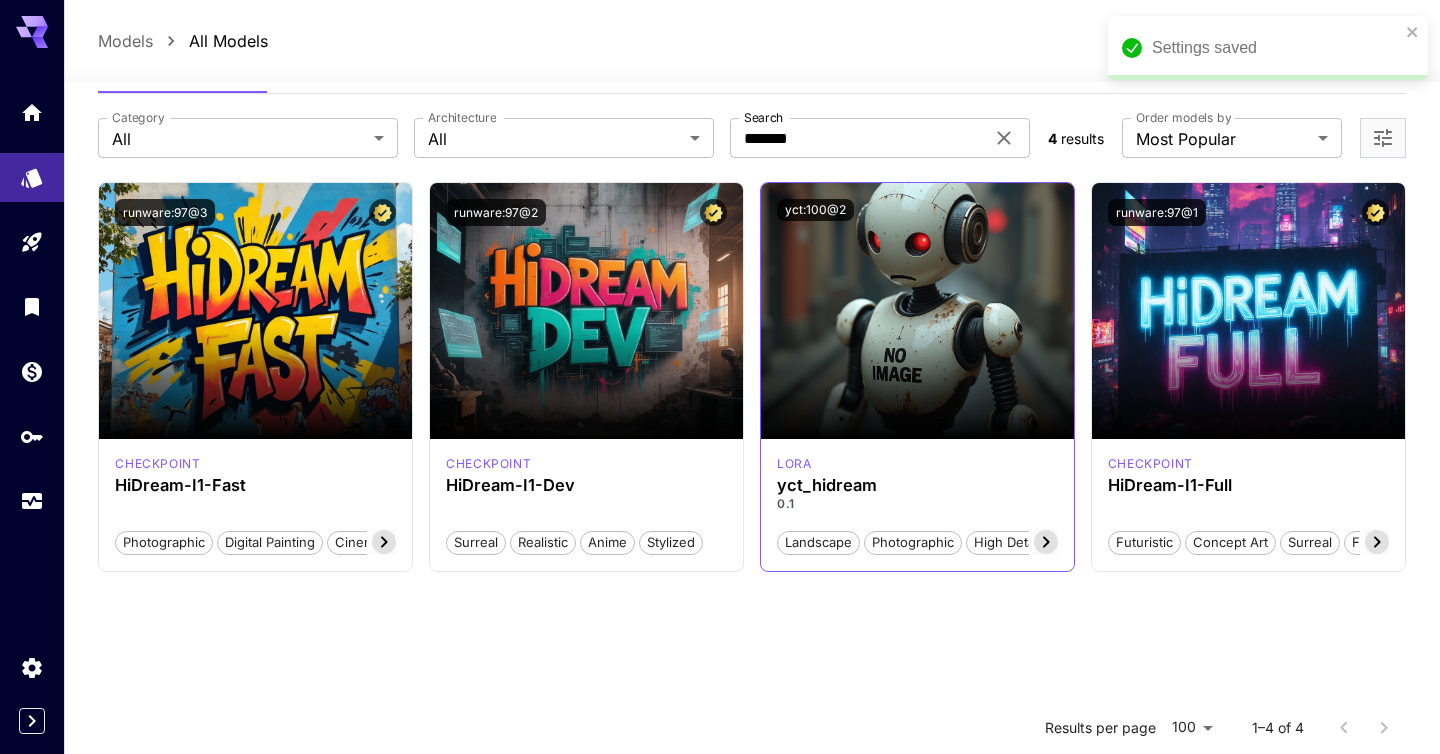 click 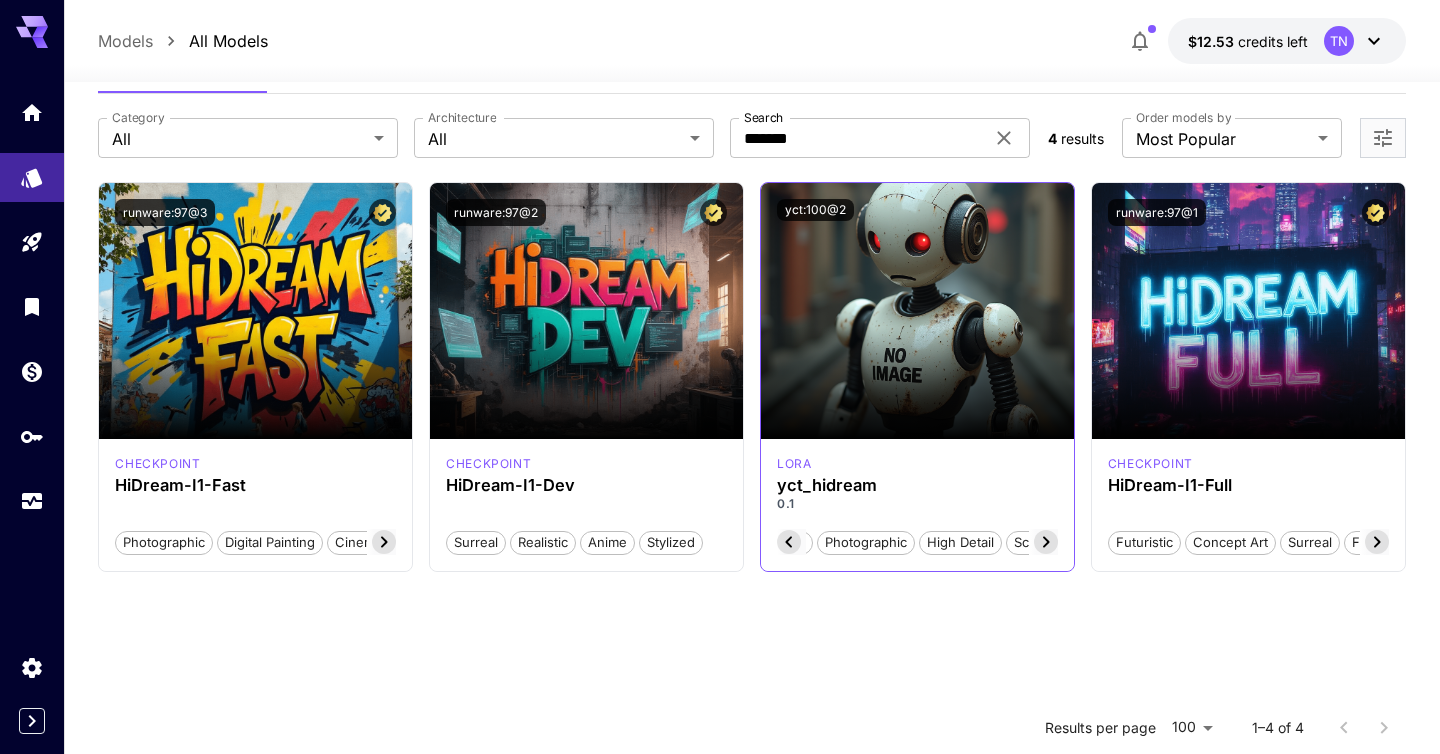 click 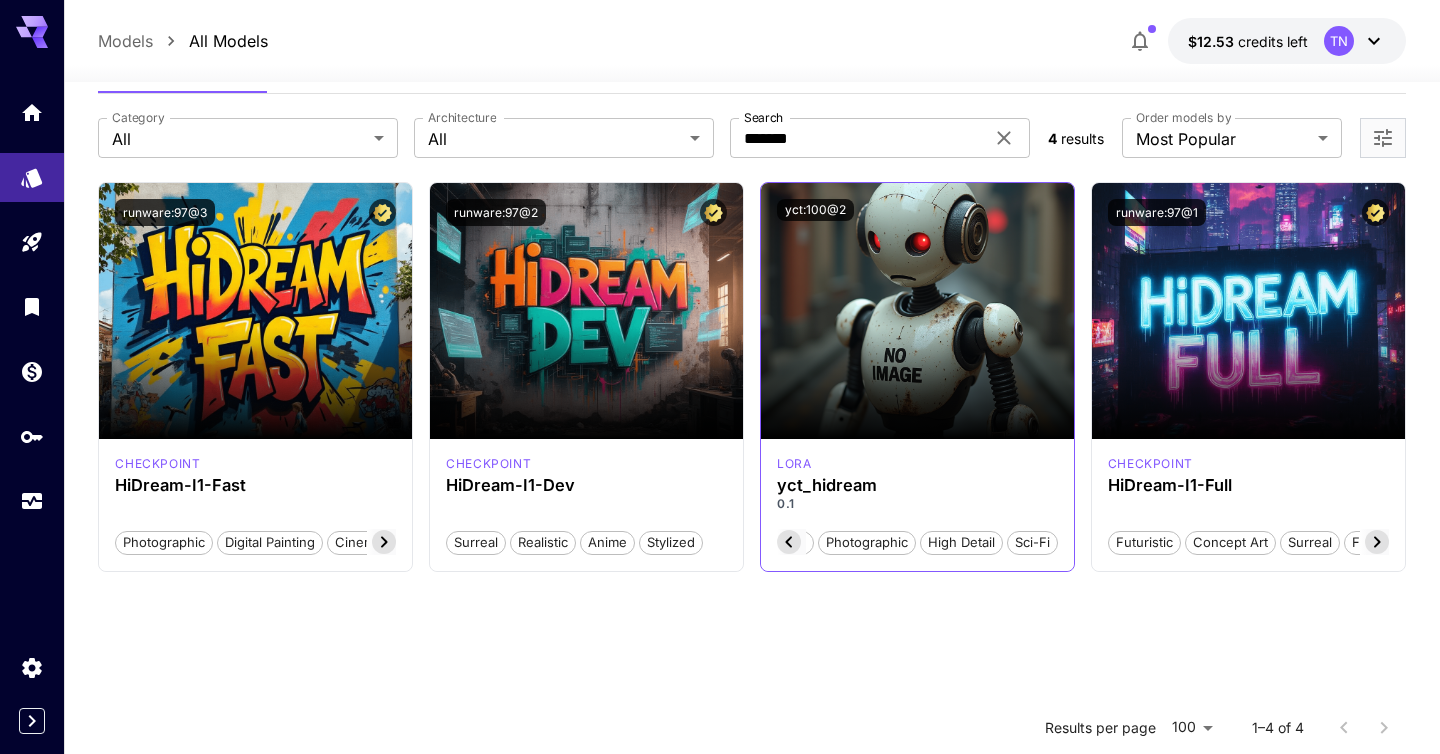 scroll, scrollTop: 0, scrollLeft: 76, axis: horizontal 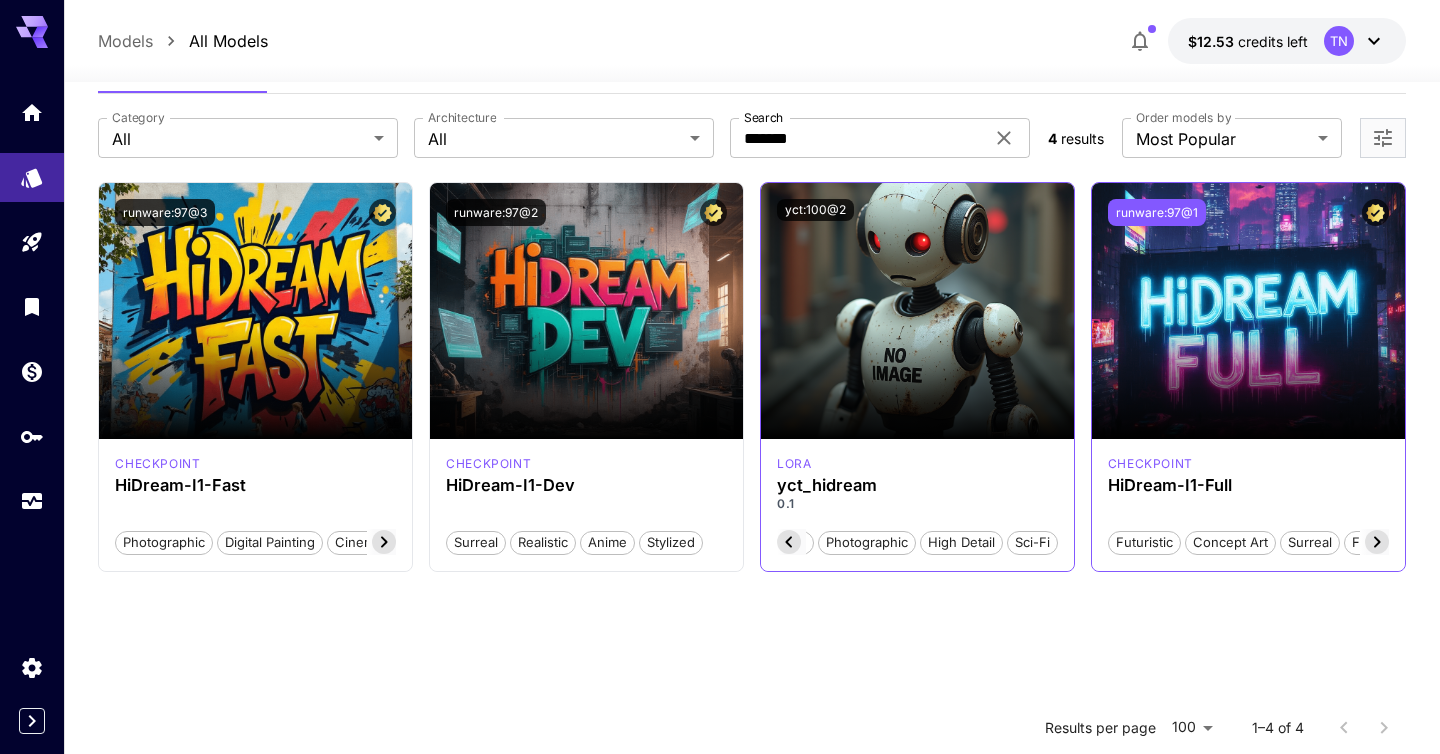 click on "runware:97@1" at bounding box center [1157, 212] 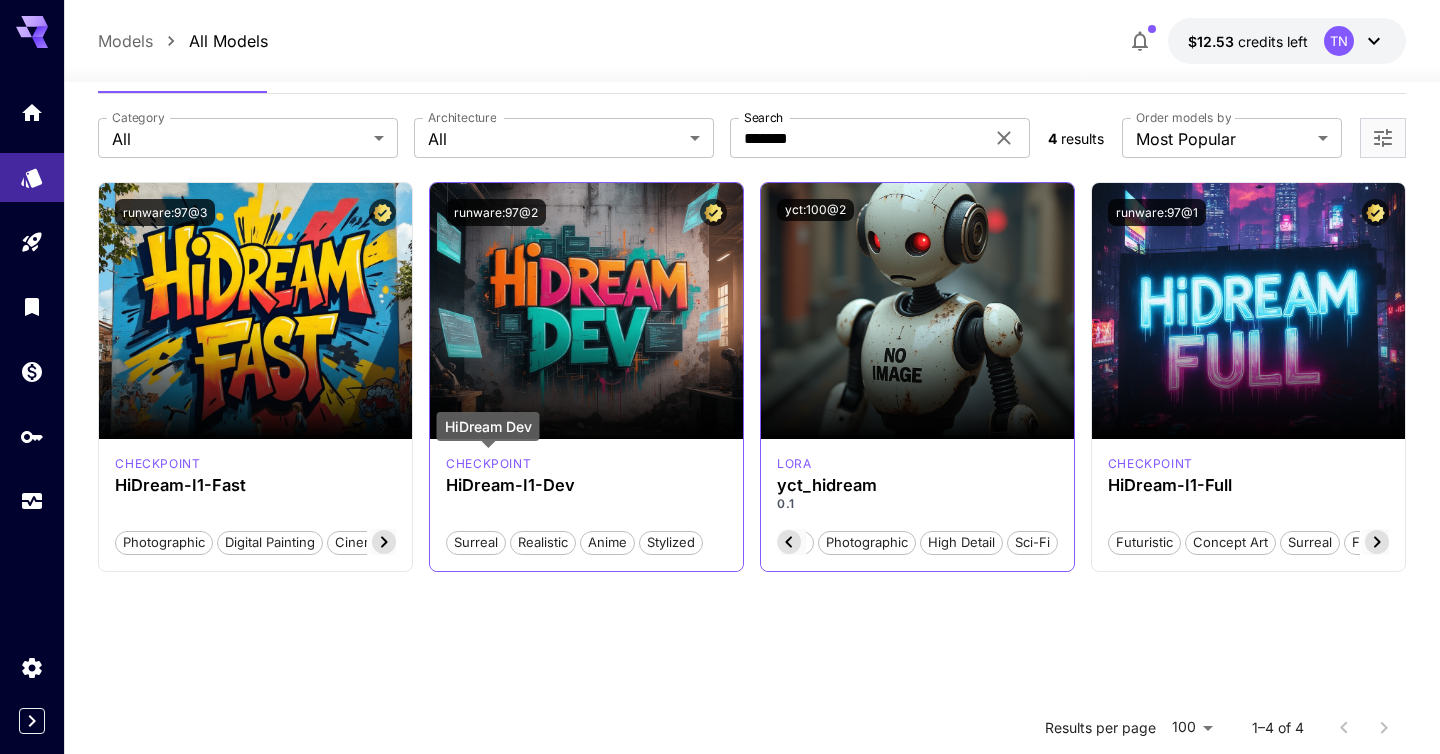type 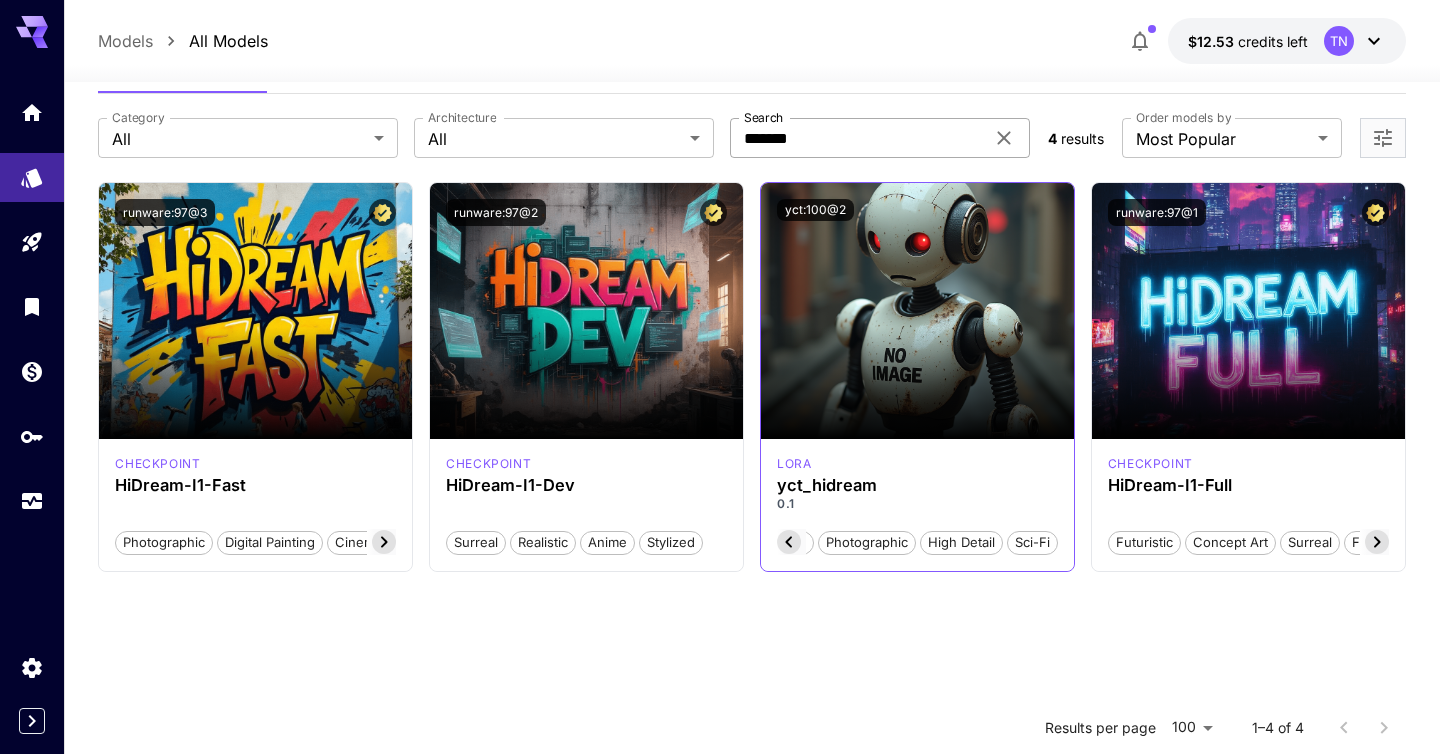 click on "*******" at bounding box center [857, 138] 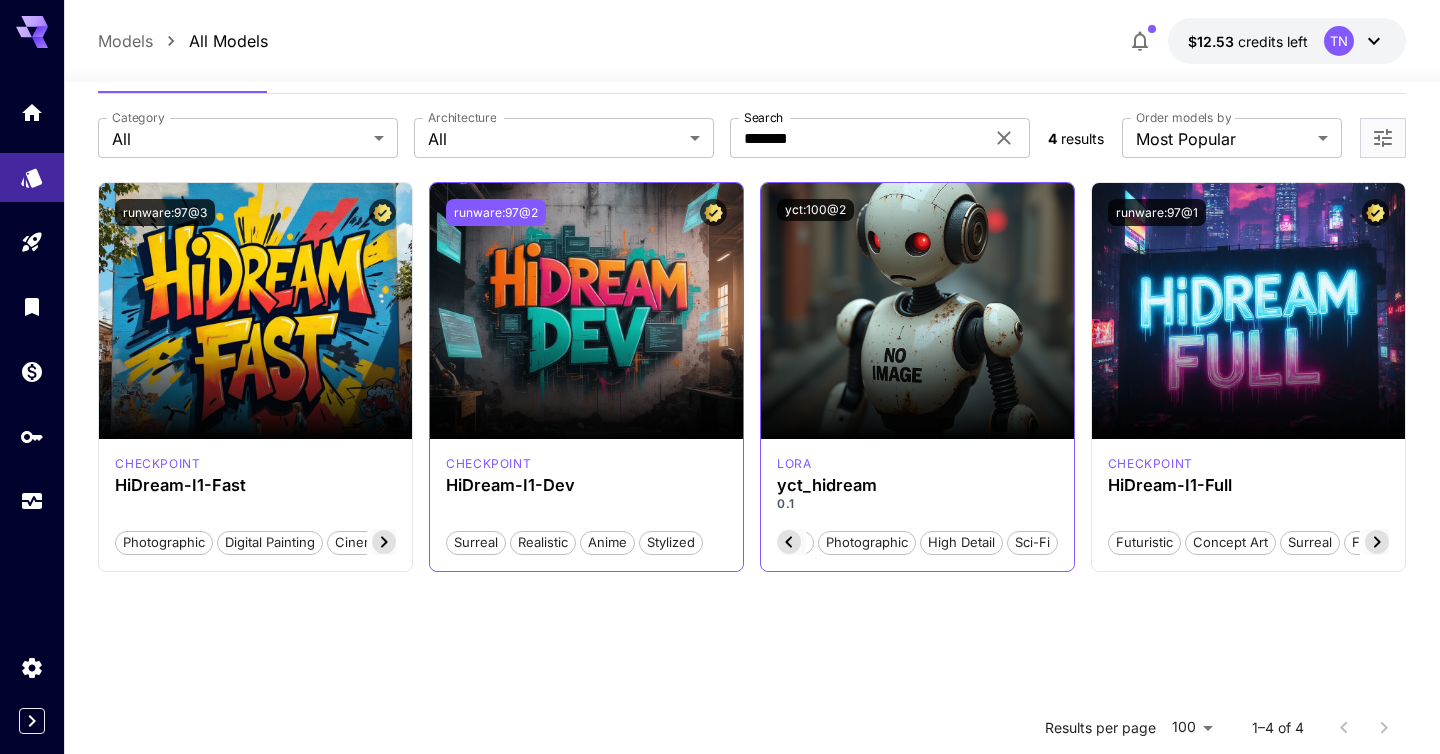 click on "runware:97@2" at bounding box center (496, 212) 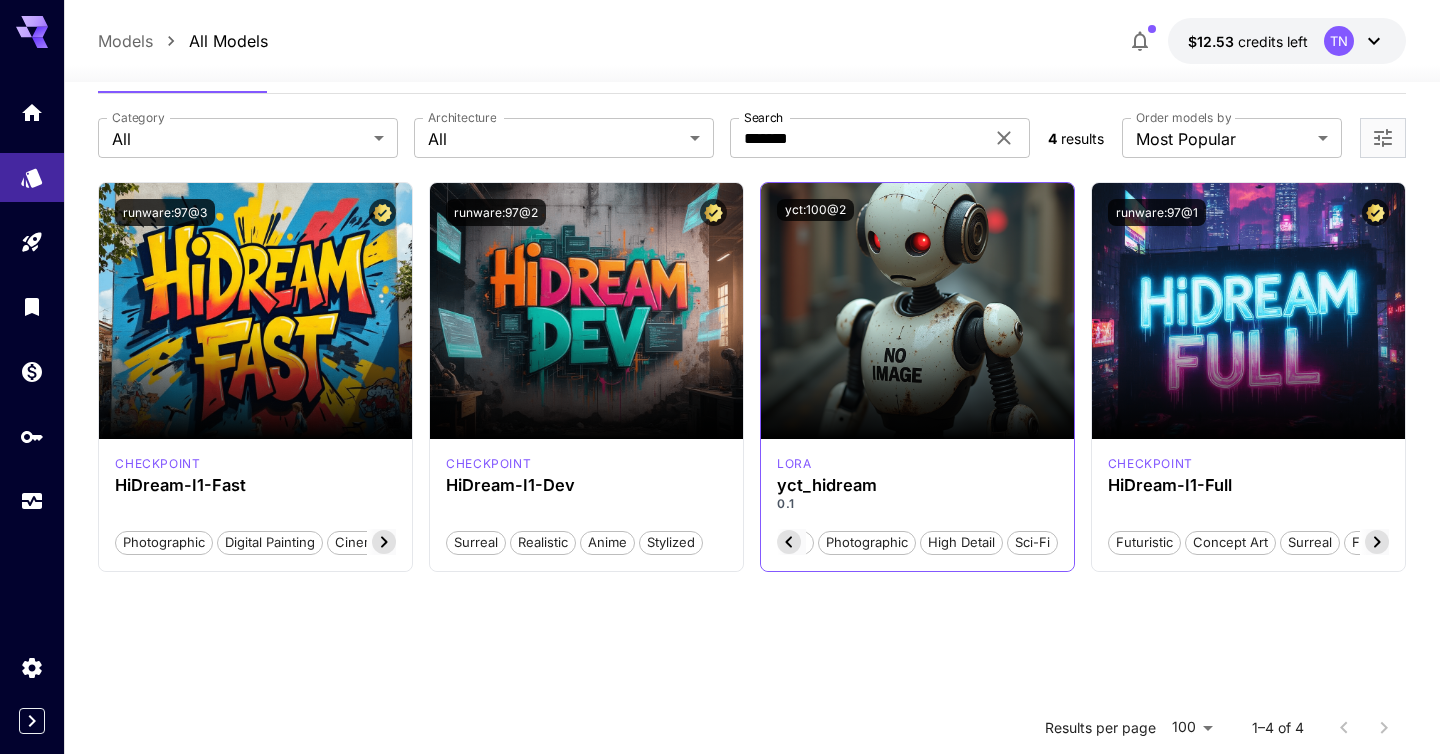 type 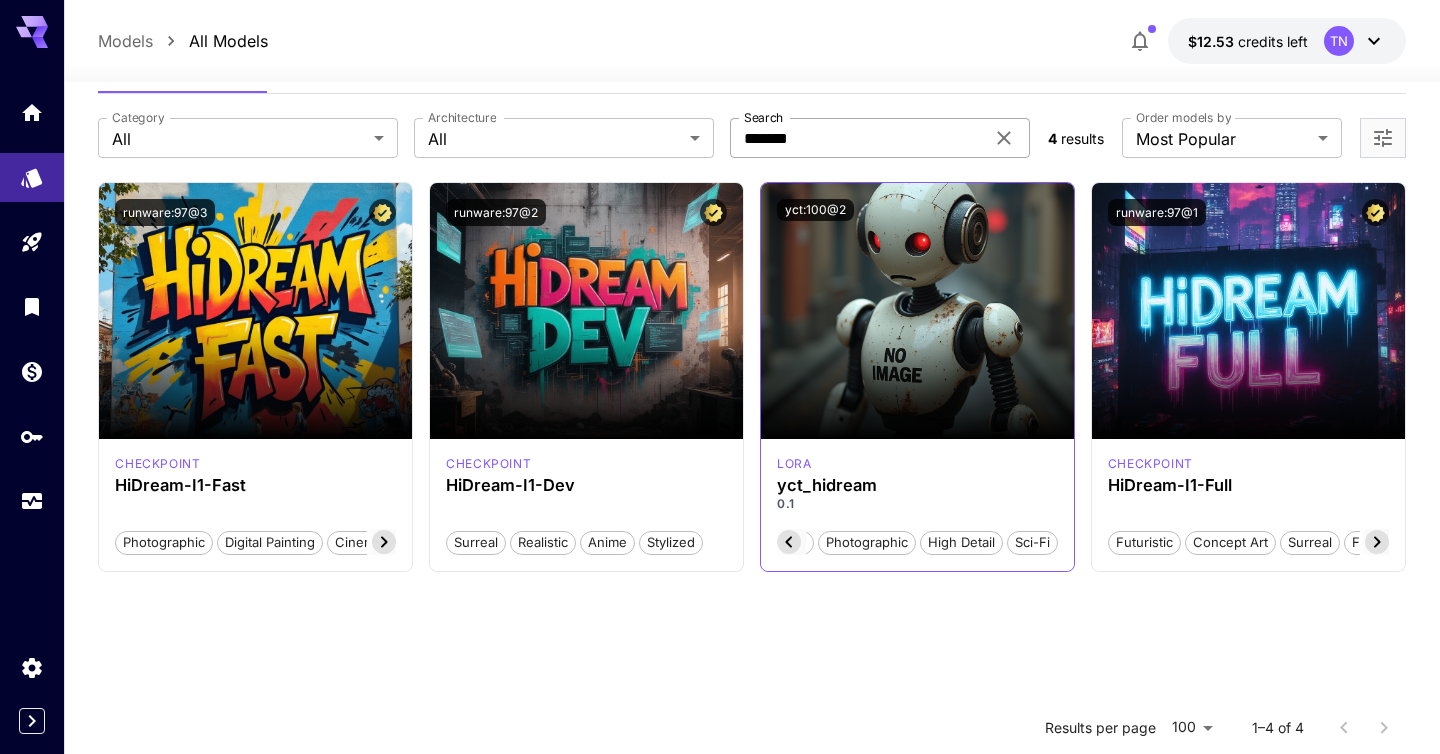 click on "*******" at bounding box center [857, 138] 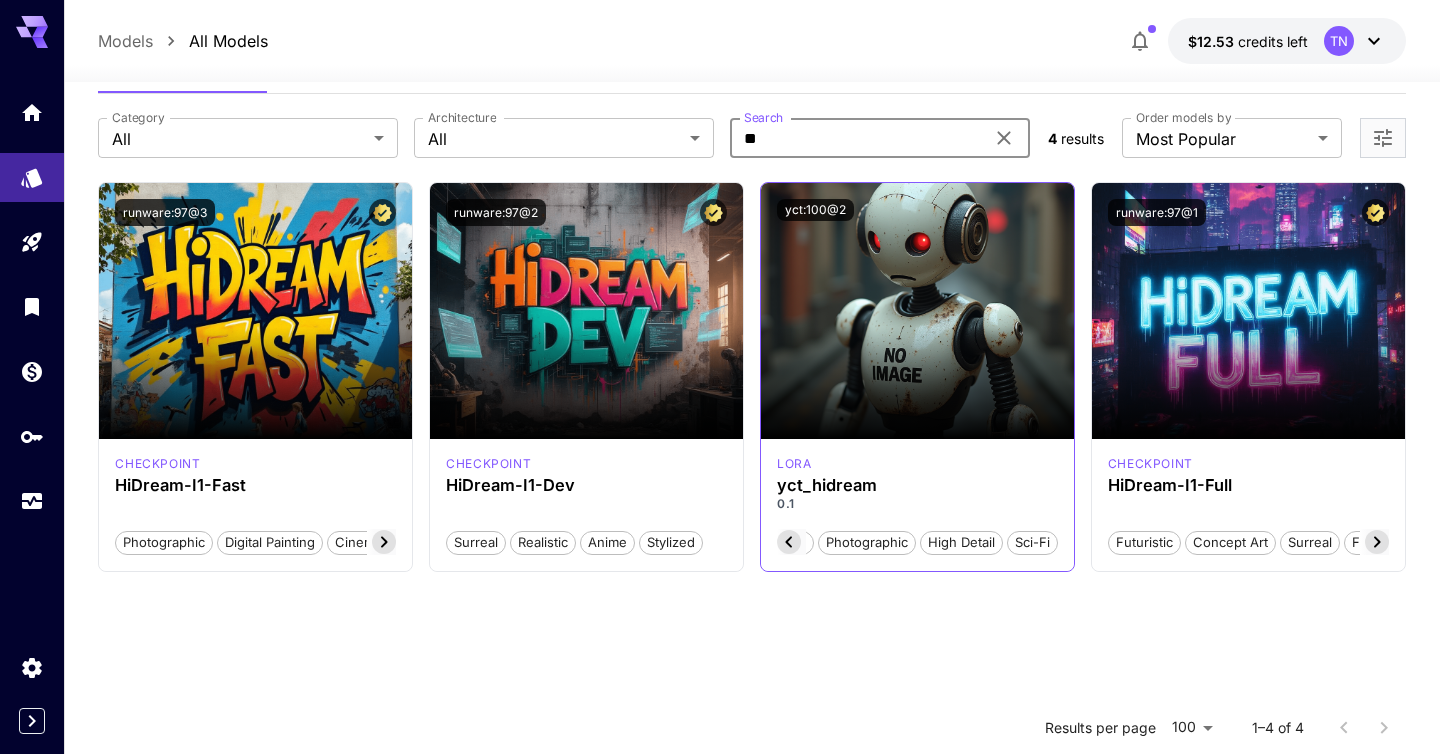 type on "*" 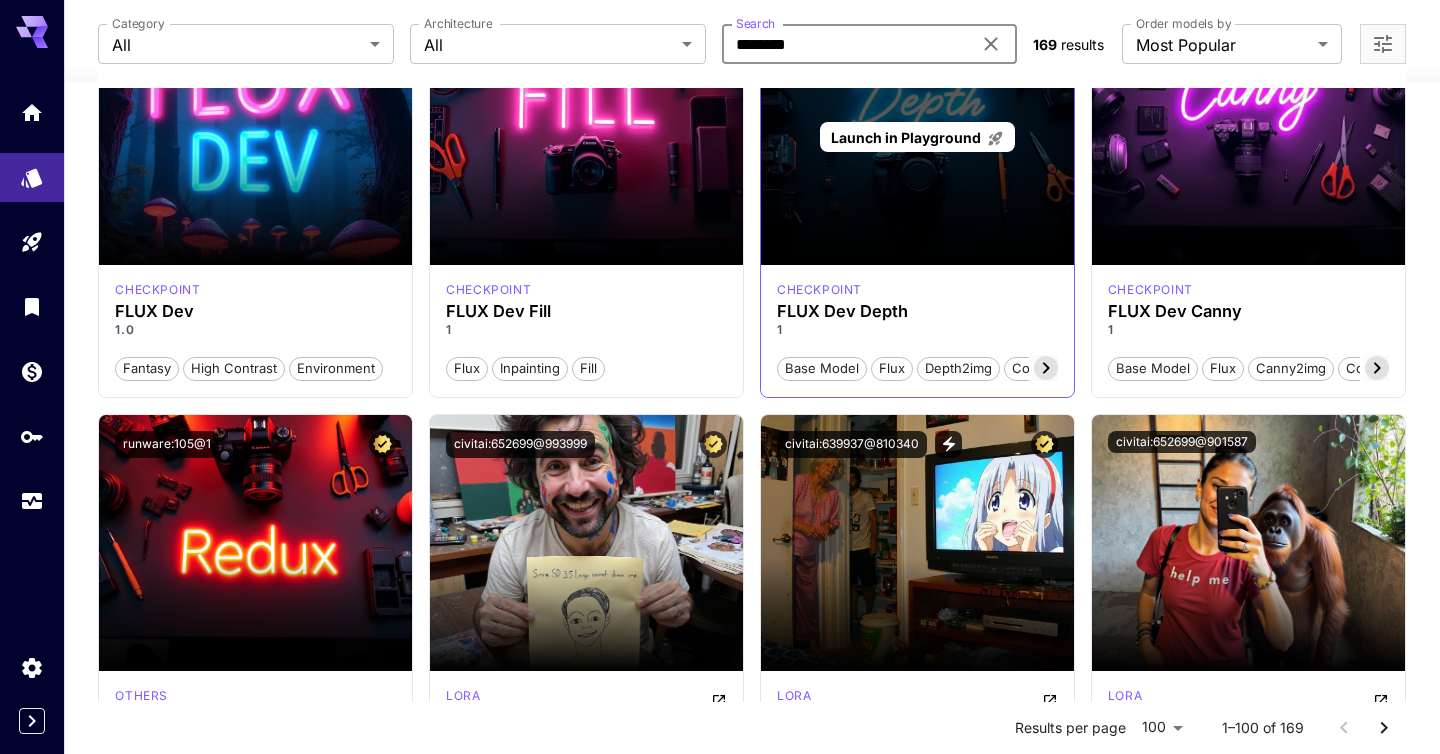 scroll, scrollTop: 0, scrollLeft: 0, axis: both 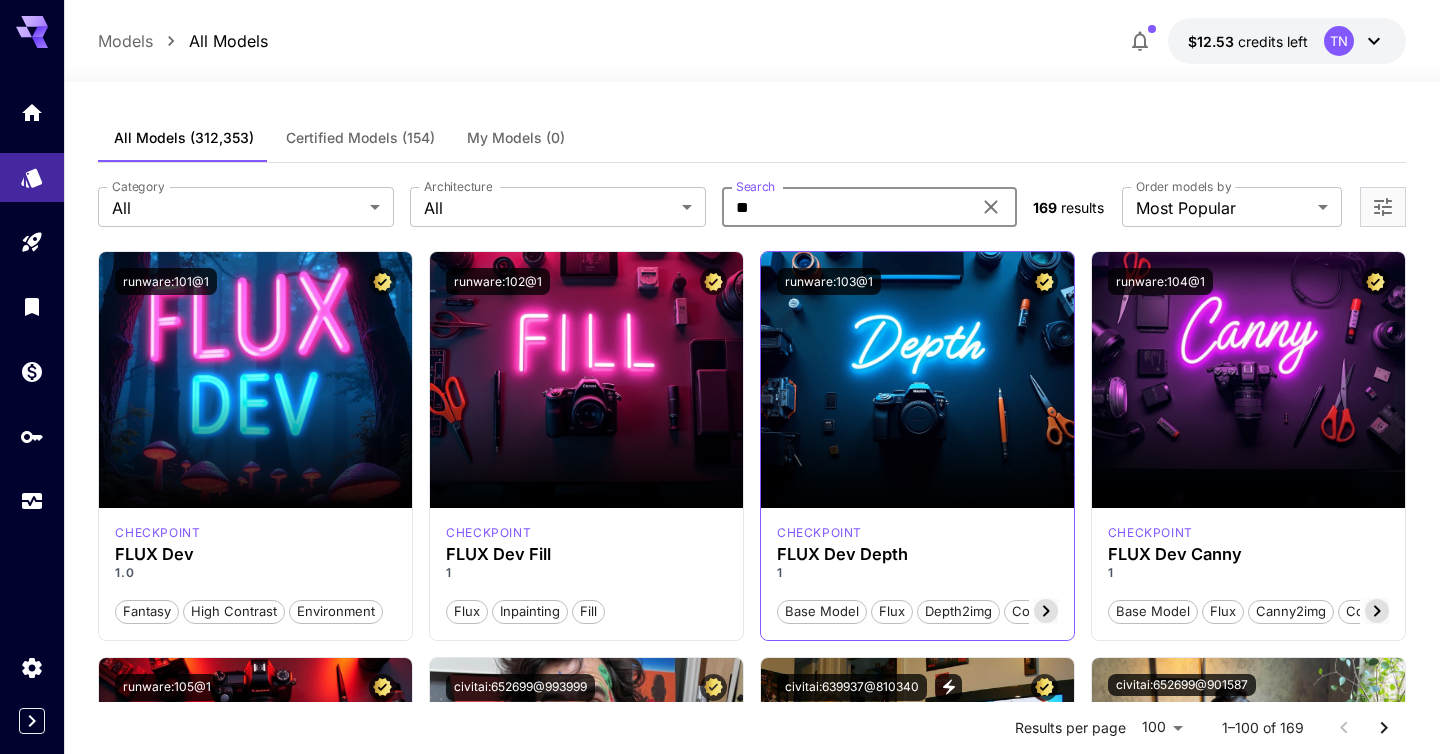 type on "**" 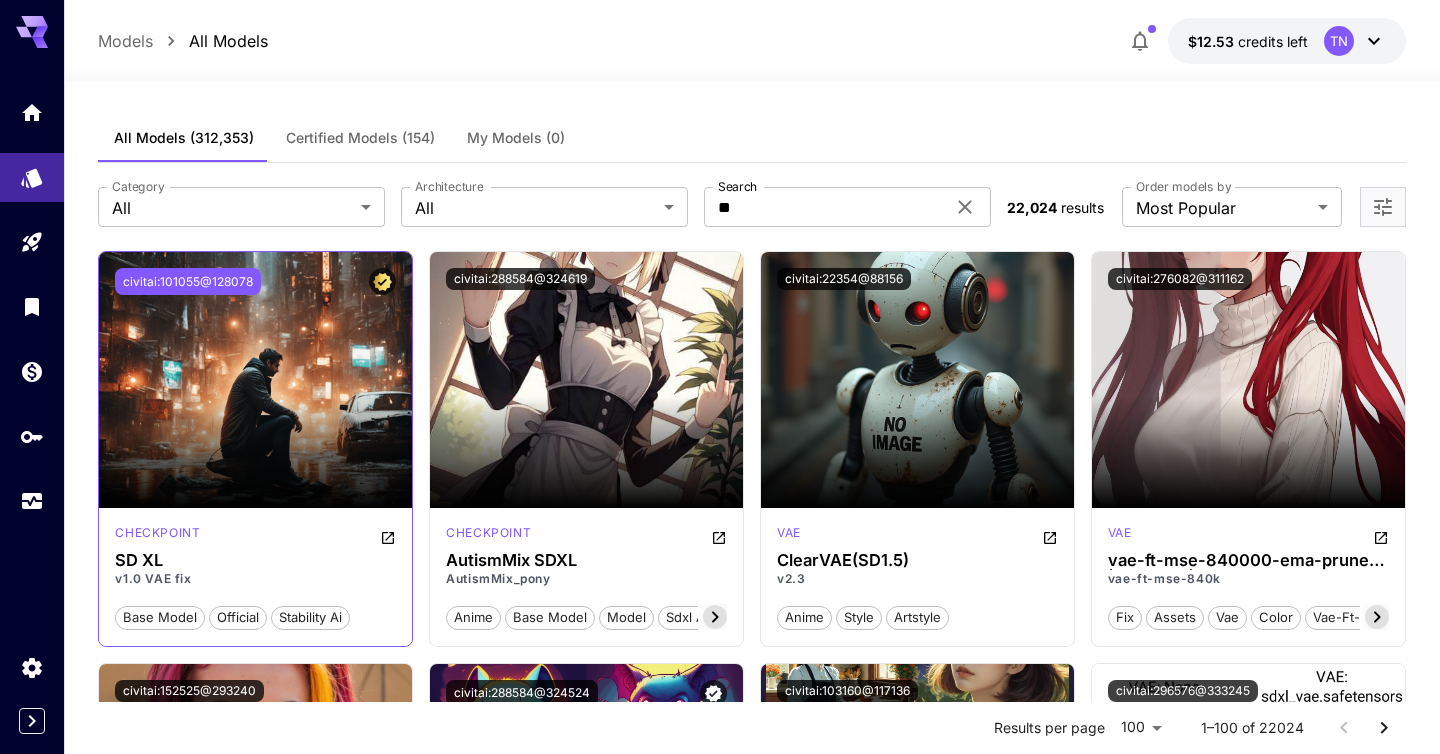 click on "civitai:101055@128078" at bounding box center [188, 281] 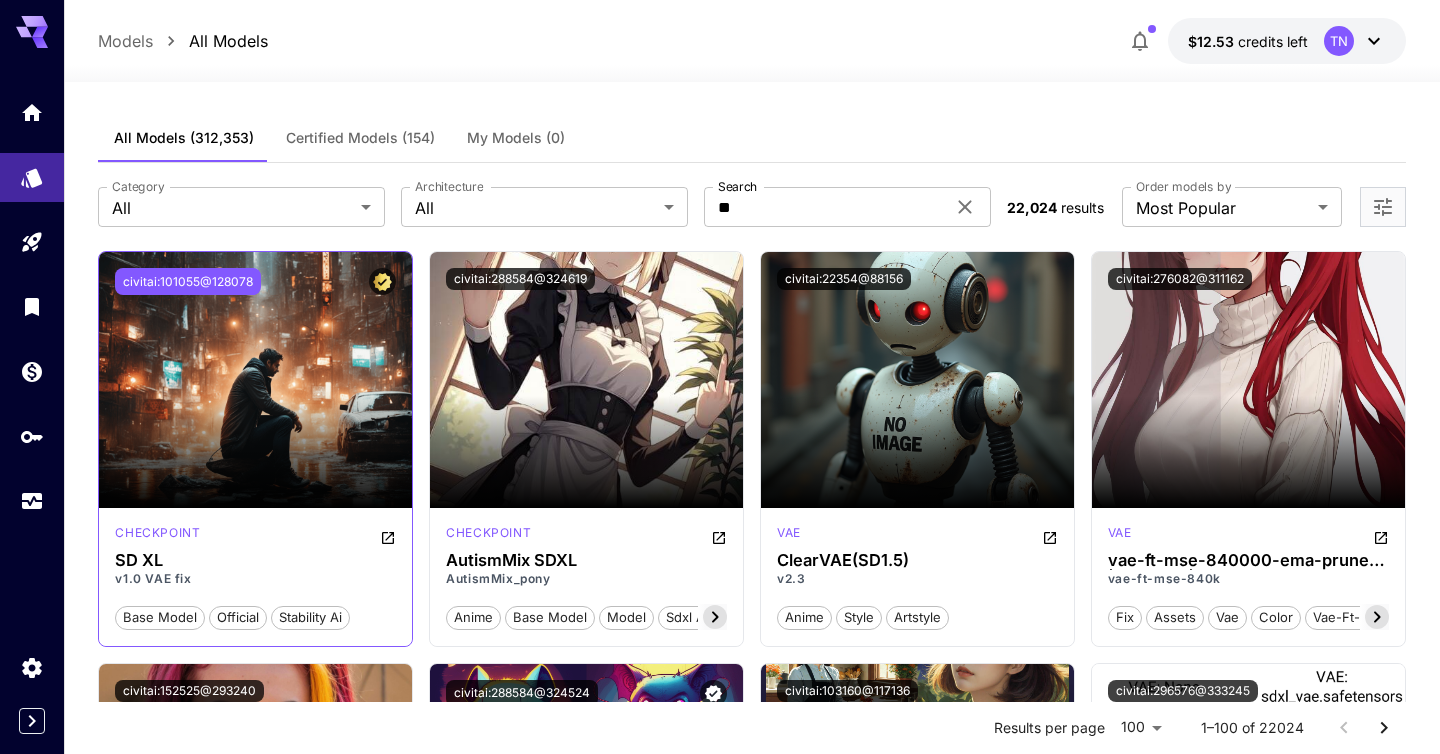 type 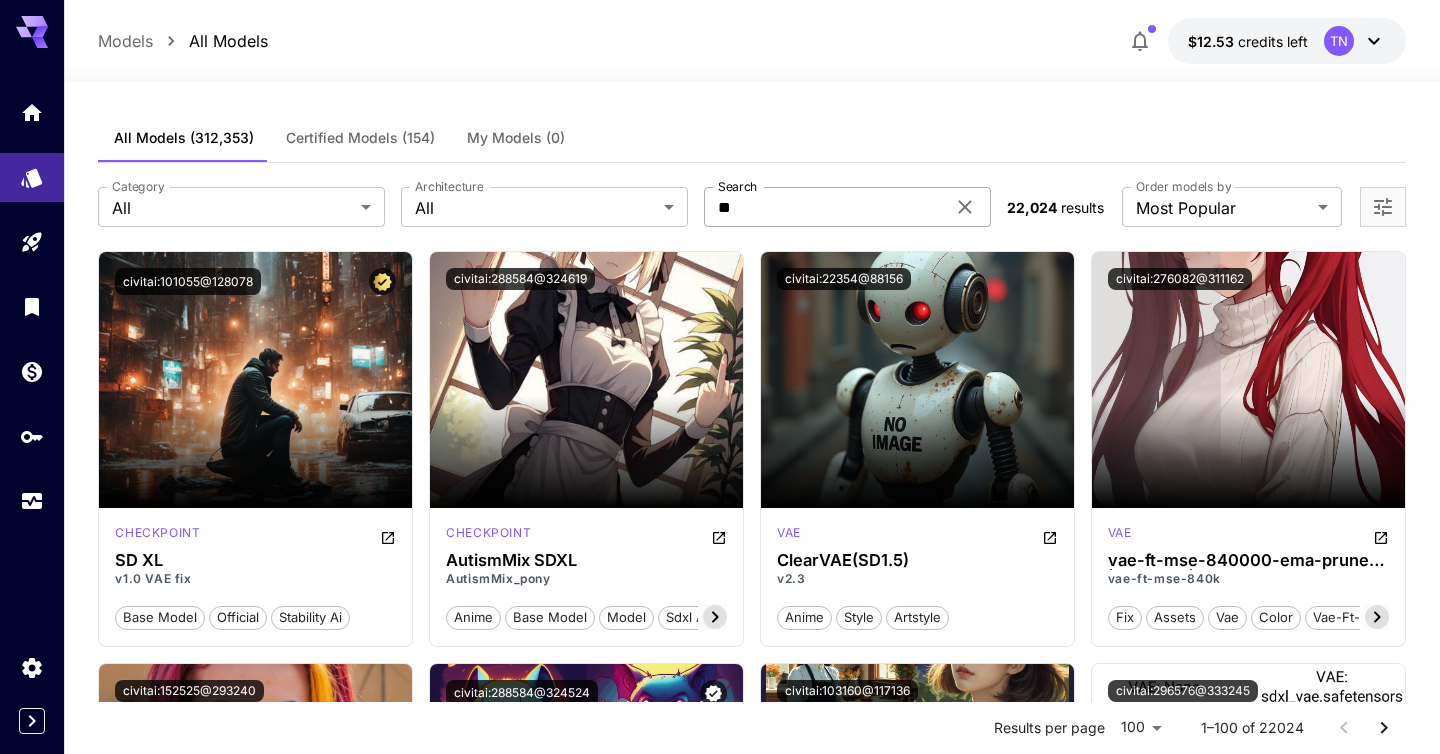 click on "**" at bounding box center [824, 207] 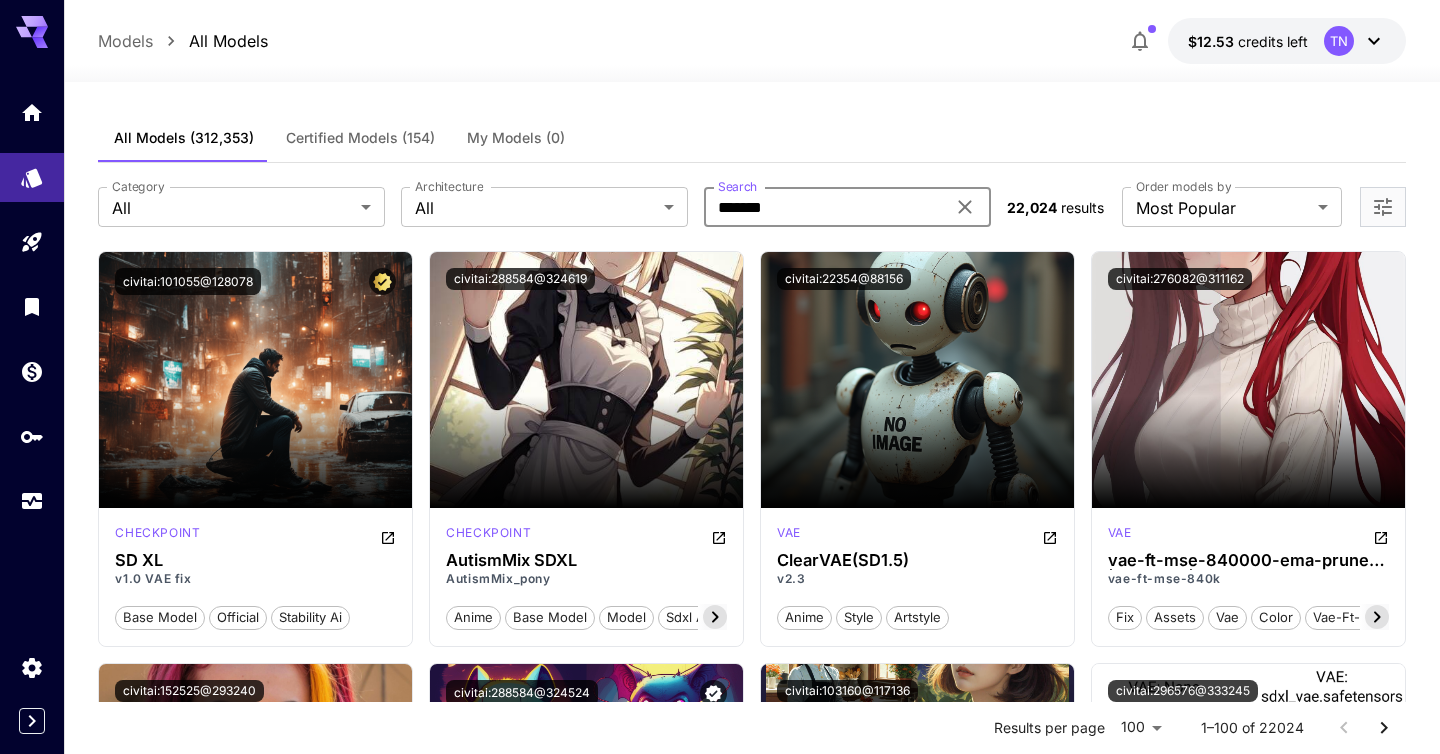 type on "*******" 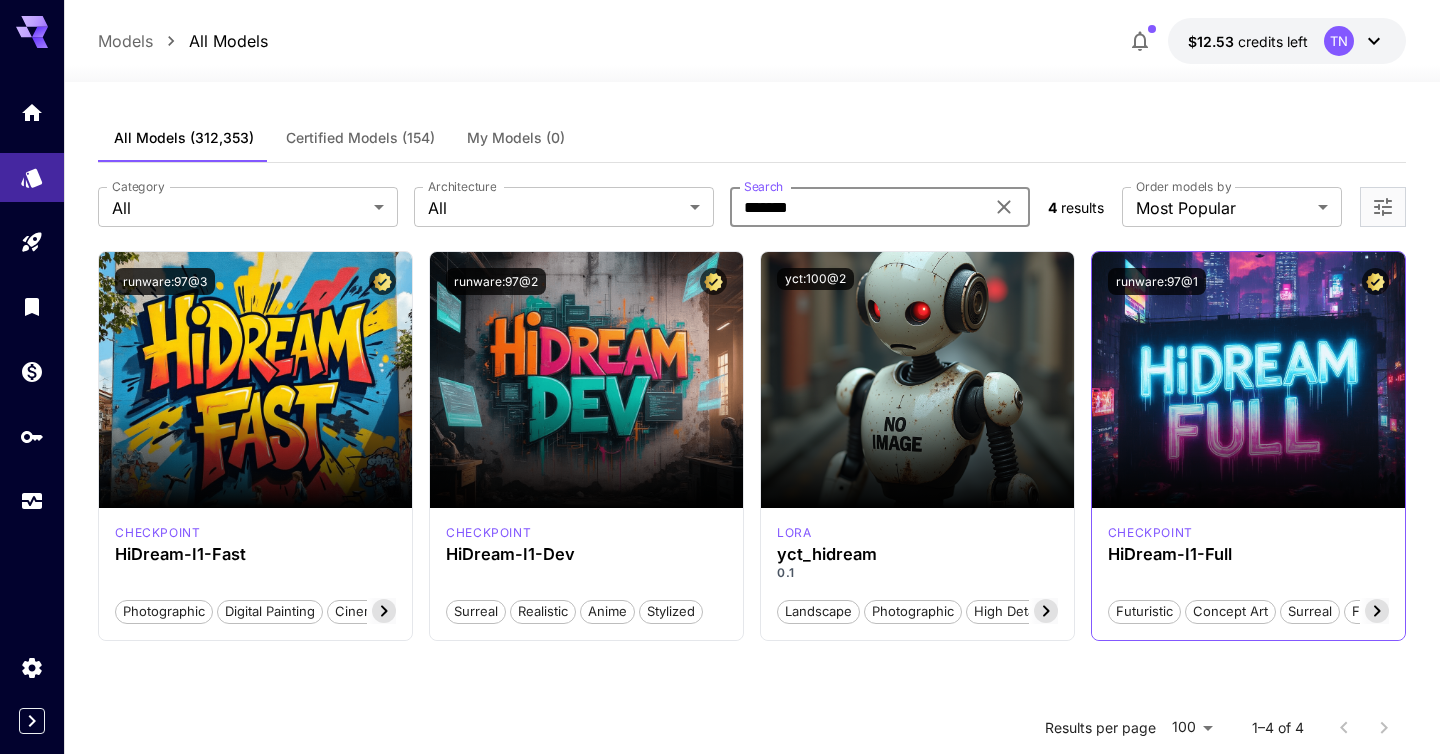 click on "runware:97@1" at bounding box center (1157, 281) 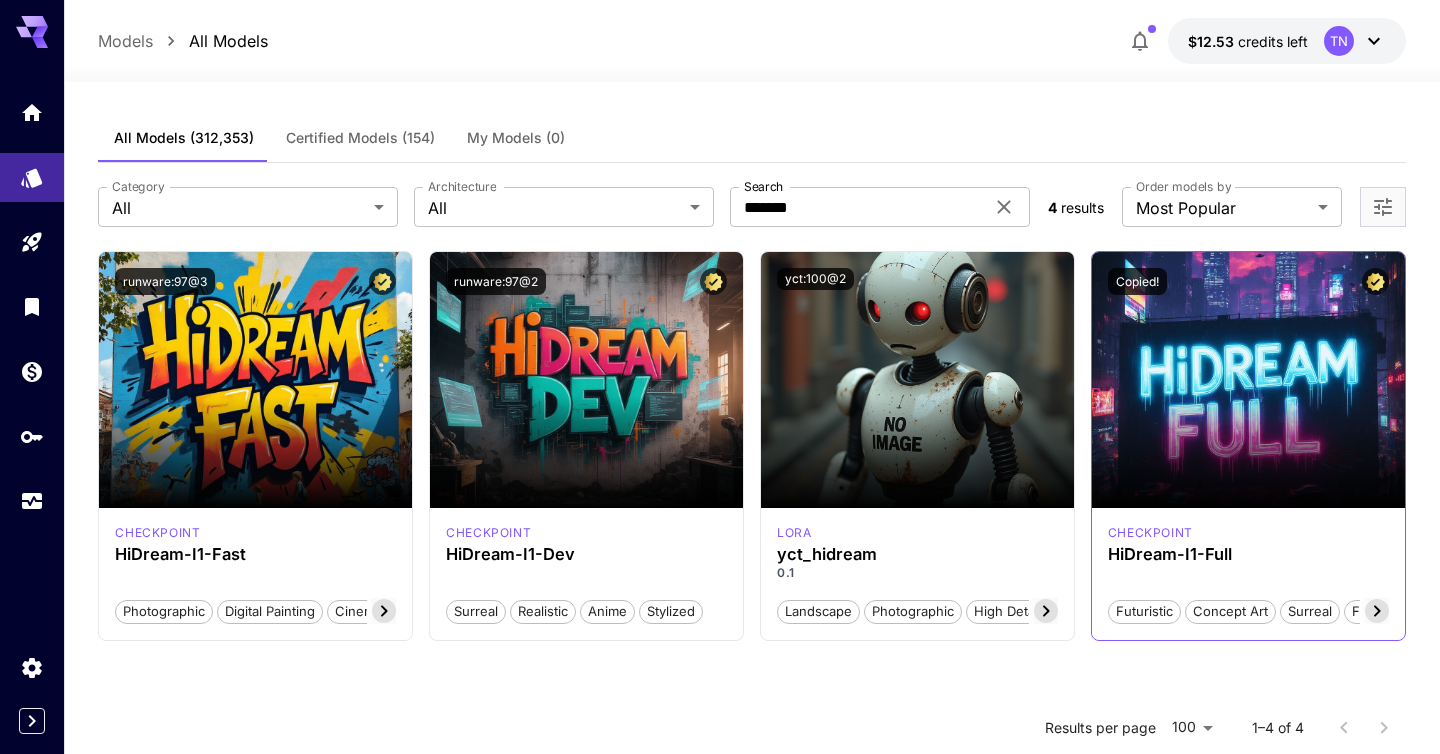 type 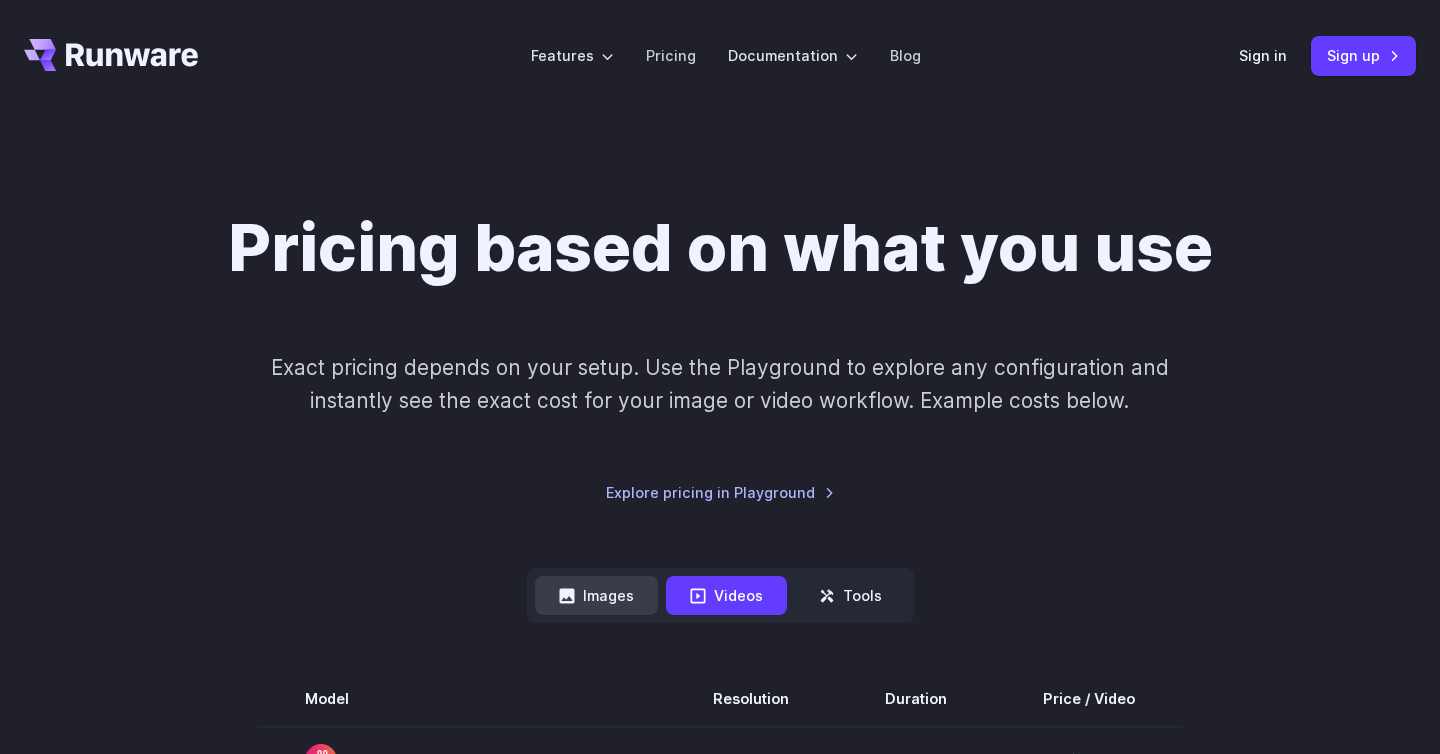 click on "Images" at bounding box center (596, 595) 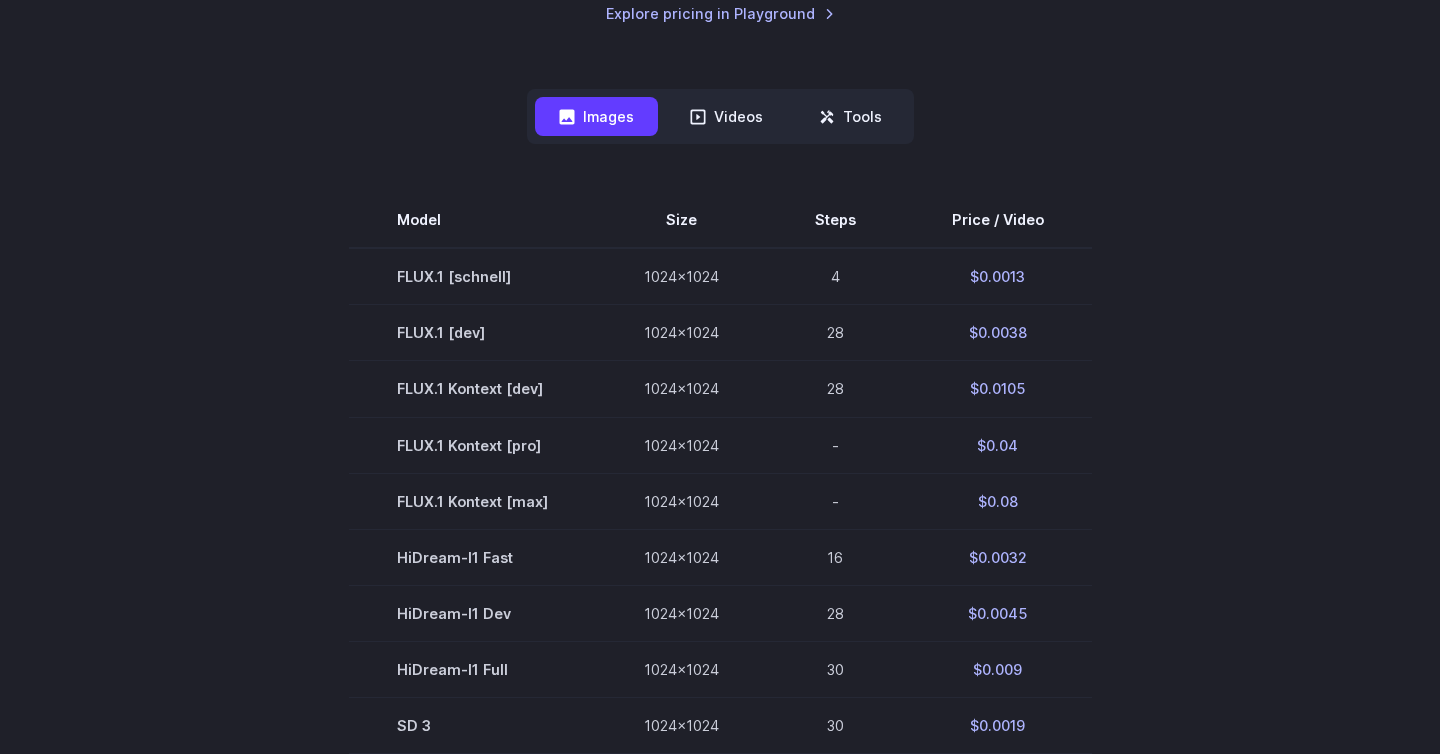 scroll, scrollTop: 479, scrollLeft: 0, axis: vertical 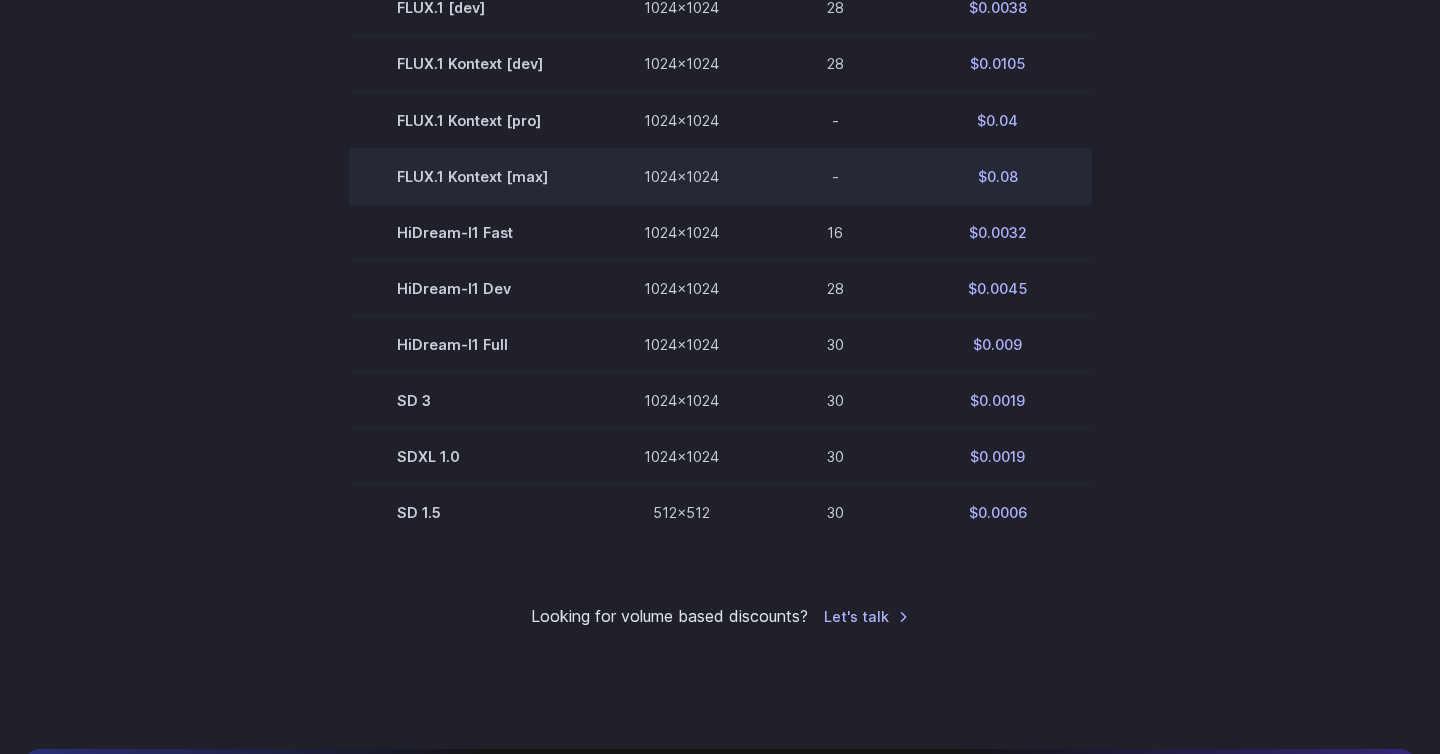 type 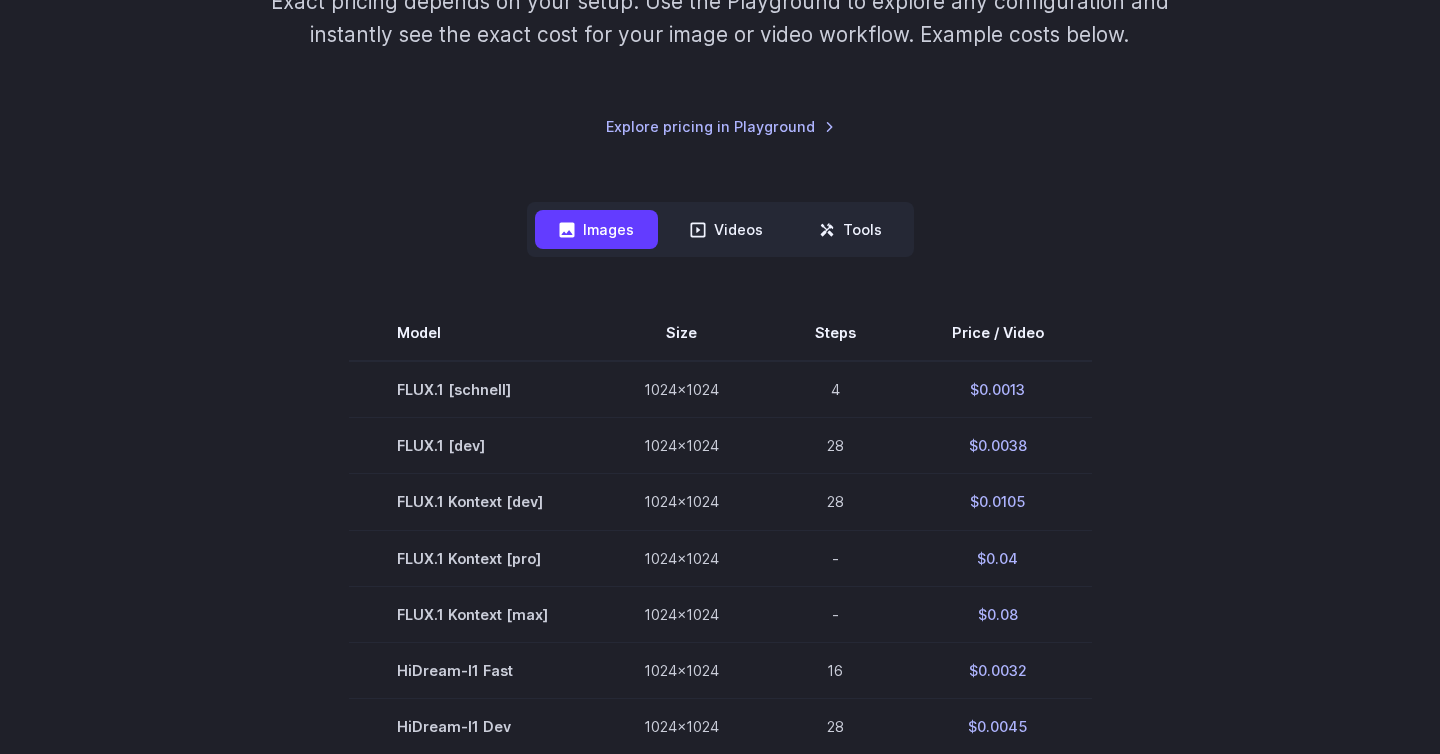 scroll, scrollTop: 697, scrollLeft: 0, axis: vertical 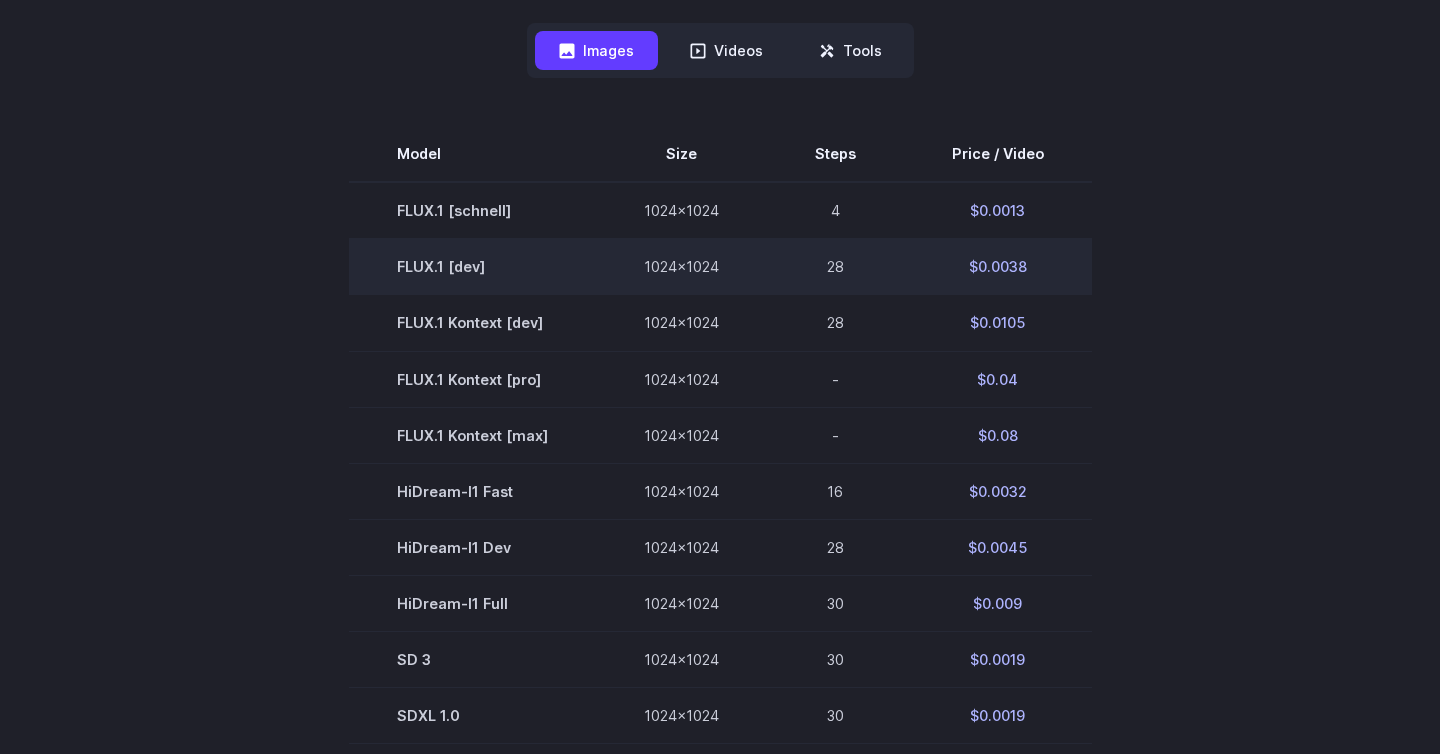 click on "FLUX.1 [dev]" at bounding box center [472, 267] 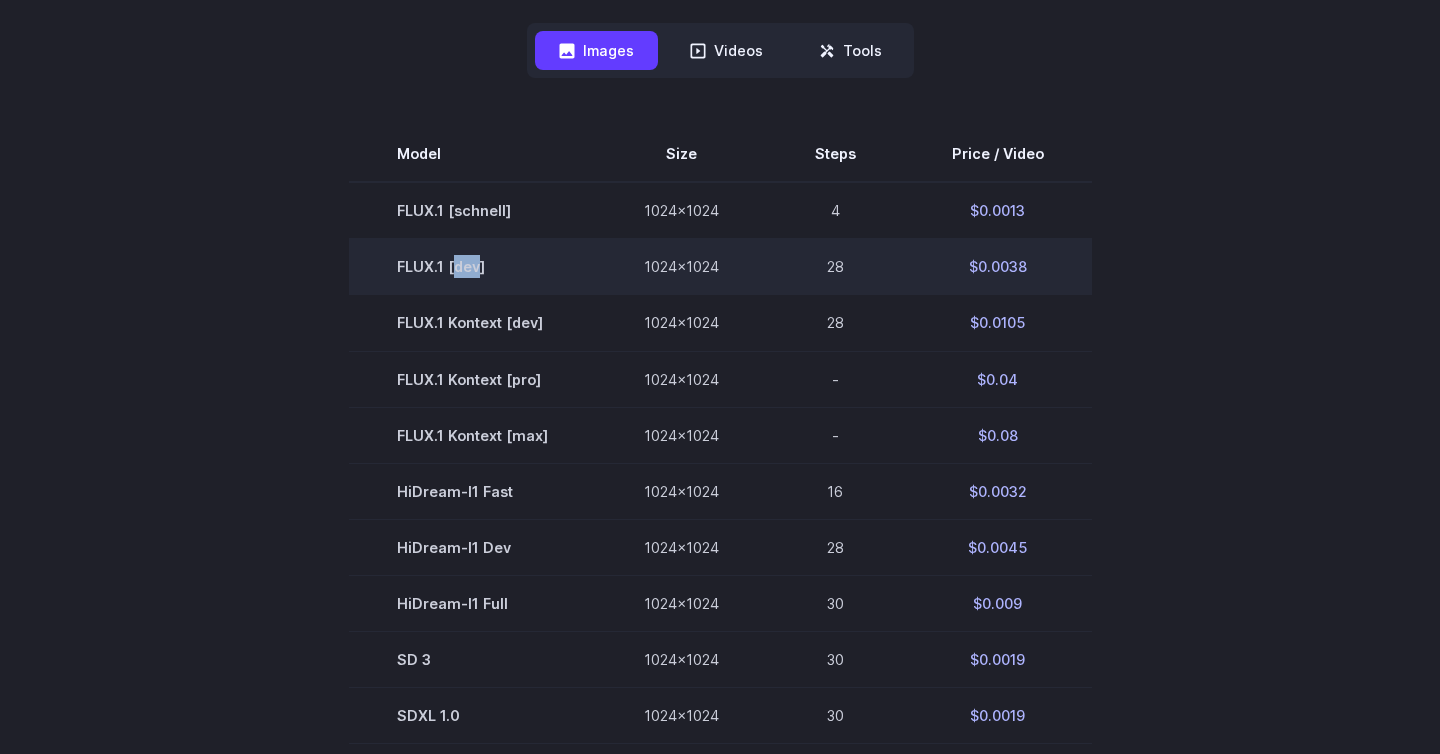 click on "FLUX.1 [dev]" at bounding box center [472, 267] 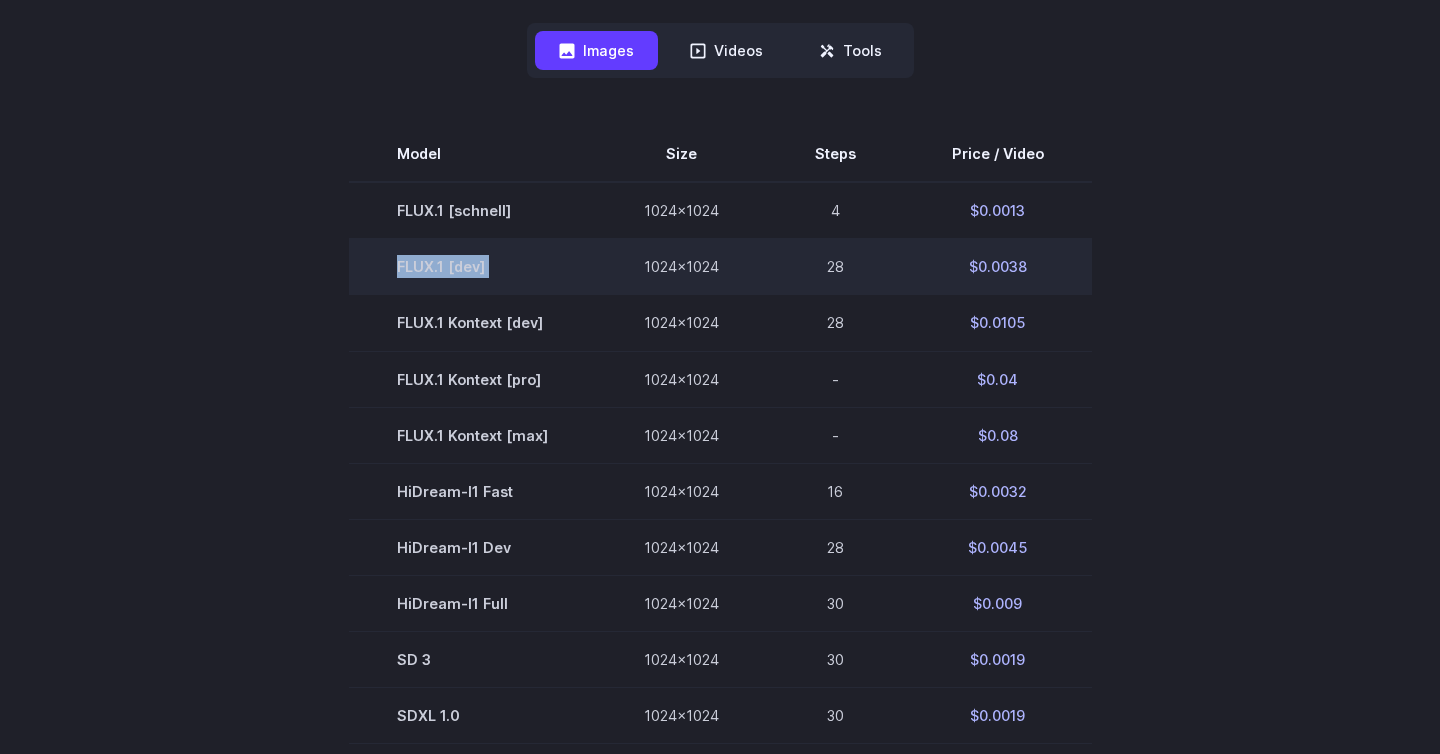 click on "FLUX.1 [dev]" at bounding box center [472, 267] 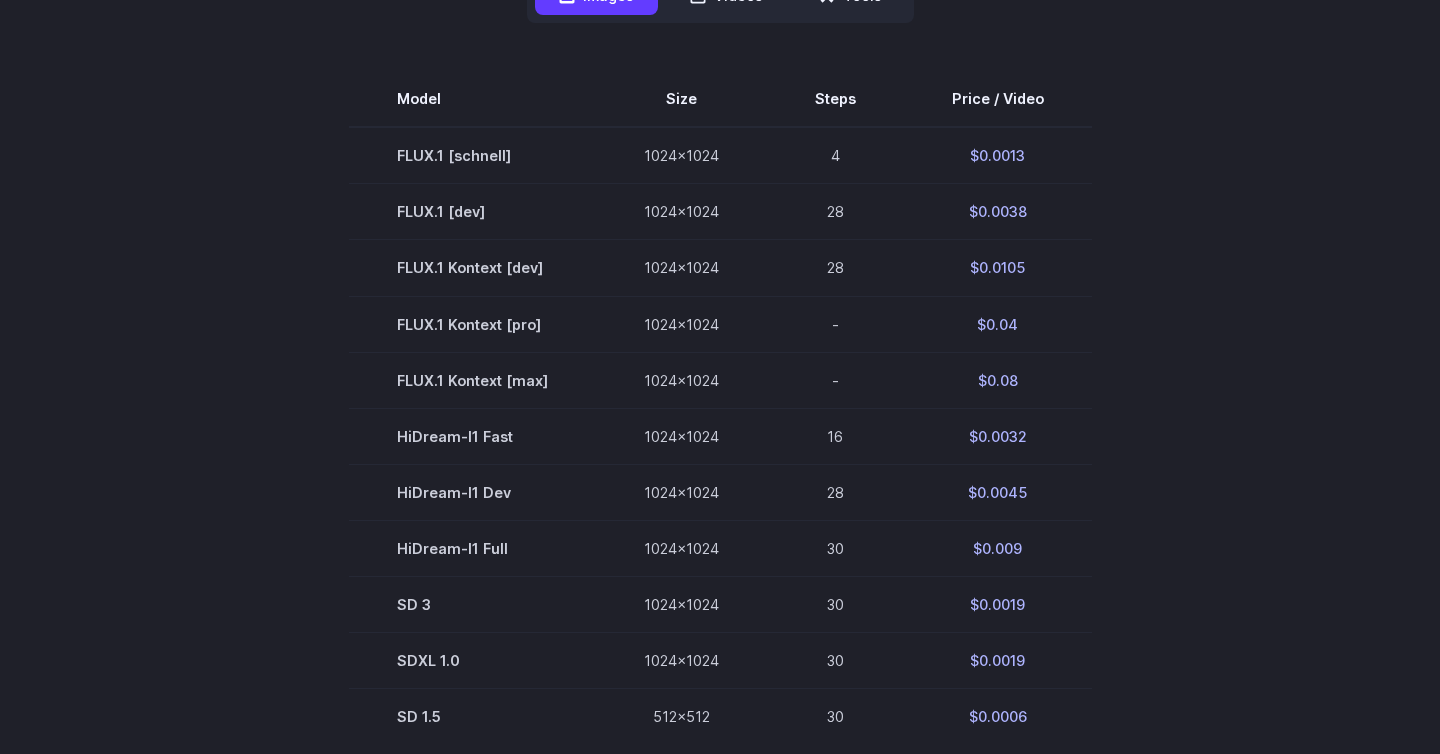 scroll, scrollTop: 594, scrollLeft: 0, axis: vertical 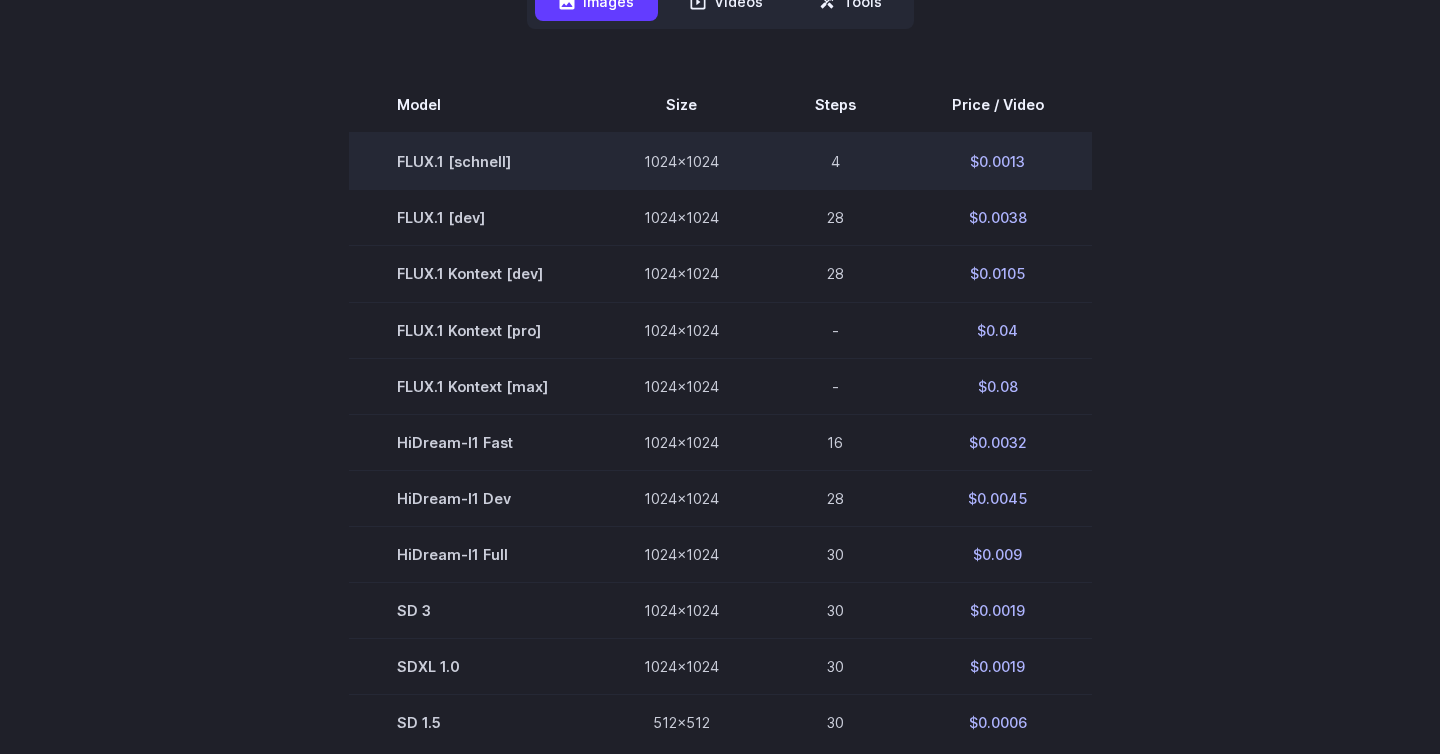 click on "FLUX.1 [schnell]" at bounding box center (472, 161) 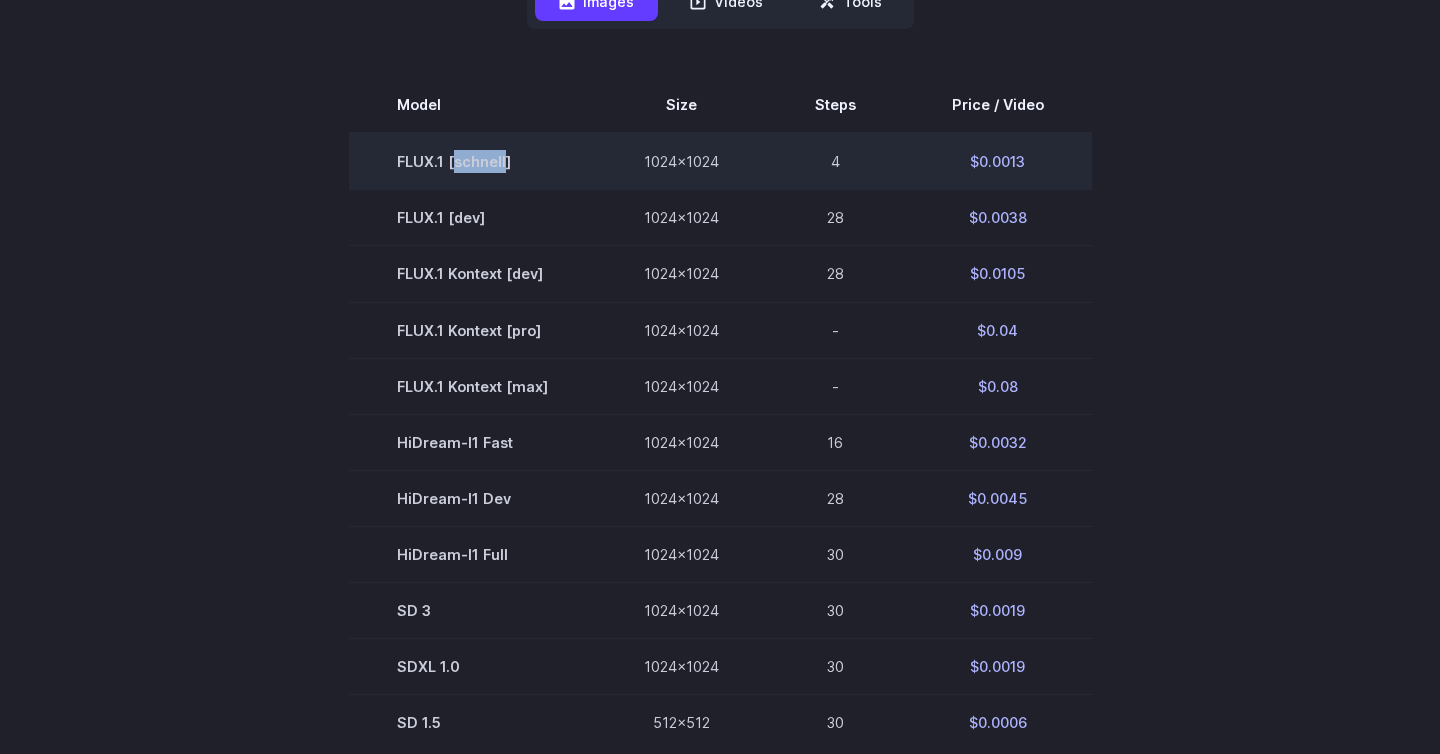 click on "FLUX.1 [schnell]" at bounding box center (472, 161) 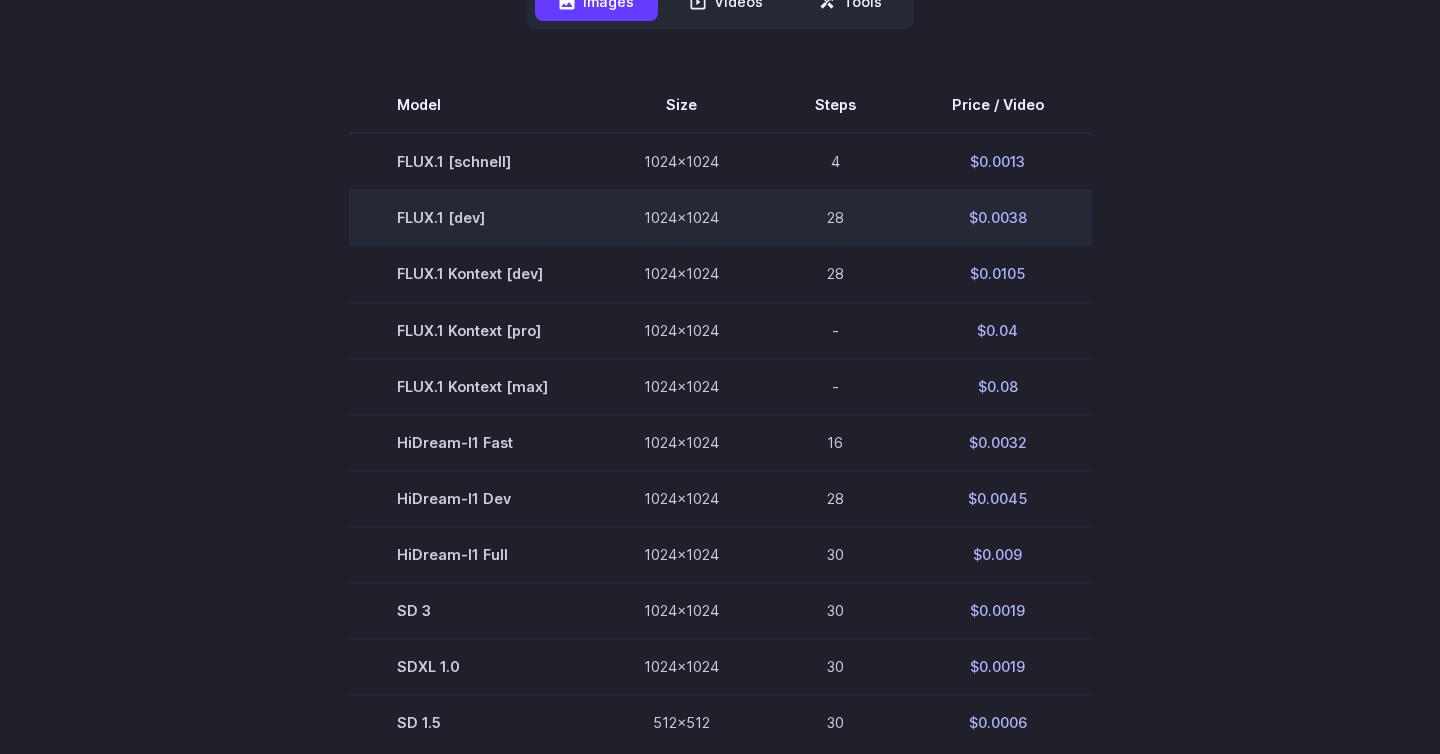 click on "FLUX.1 [dev]" at bounding box center (472, 218) 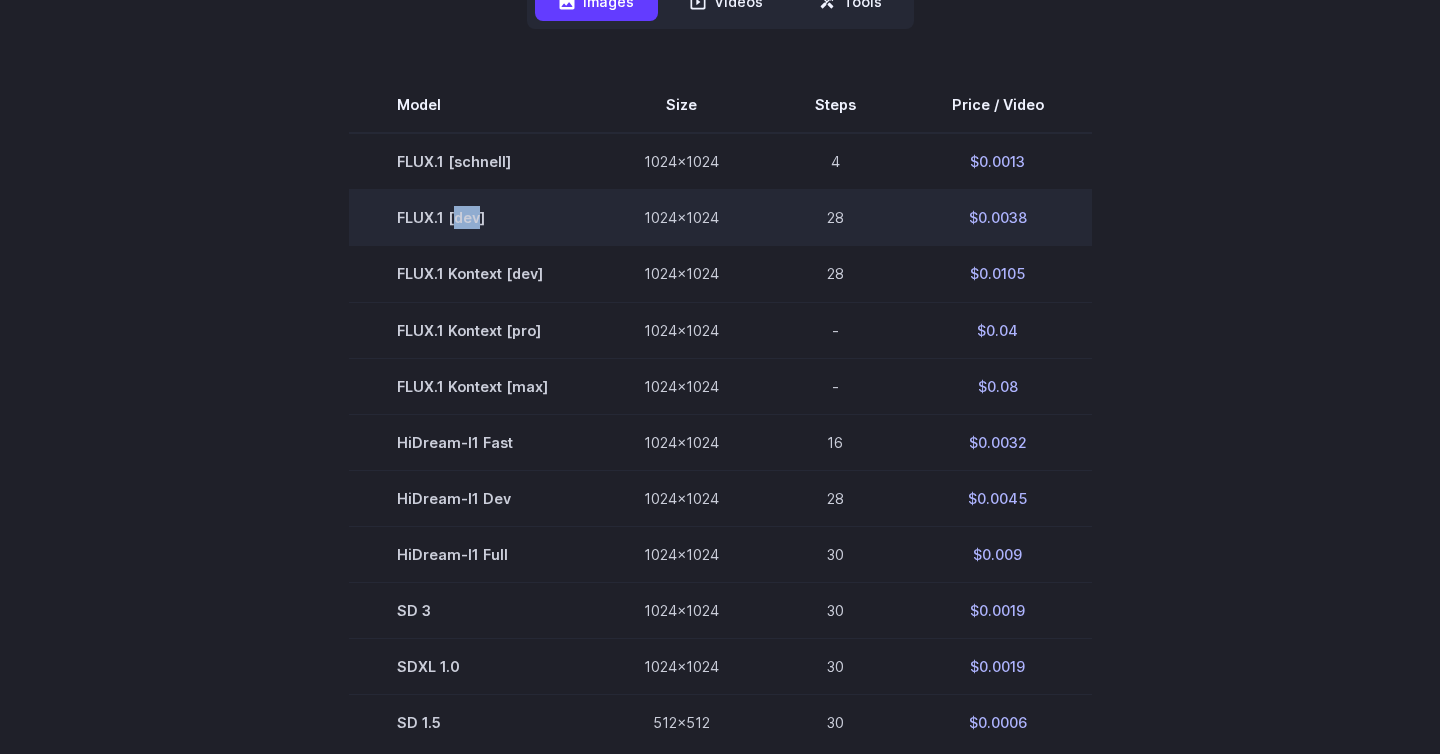 click on "FLUX.1 [dev]" at bounding box center (472, 218) 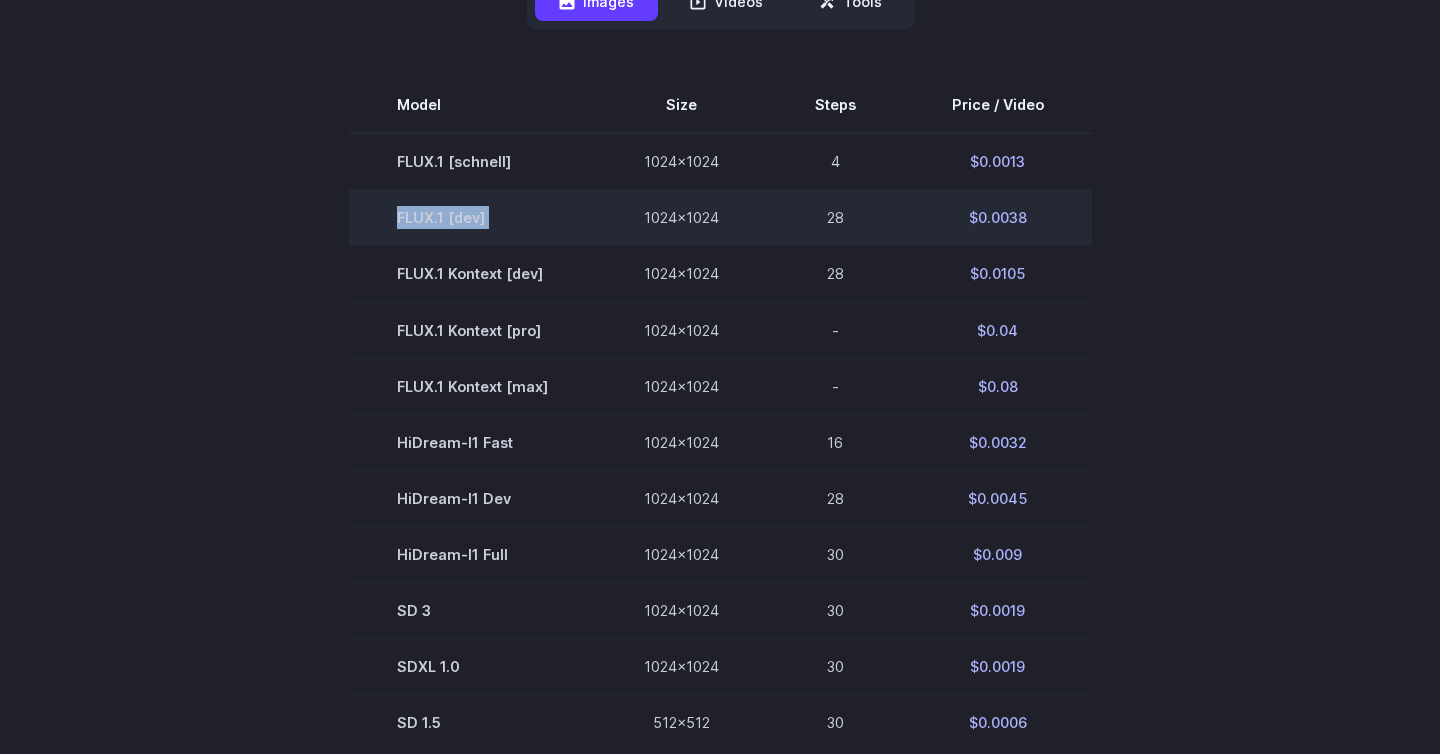 click on "FLUX.1 [dev]" at bounding box center (472, 218) 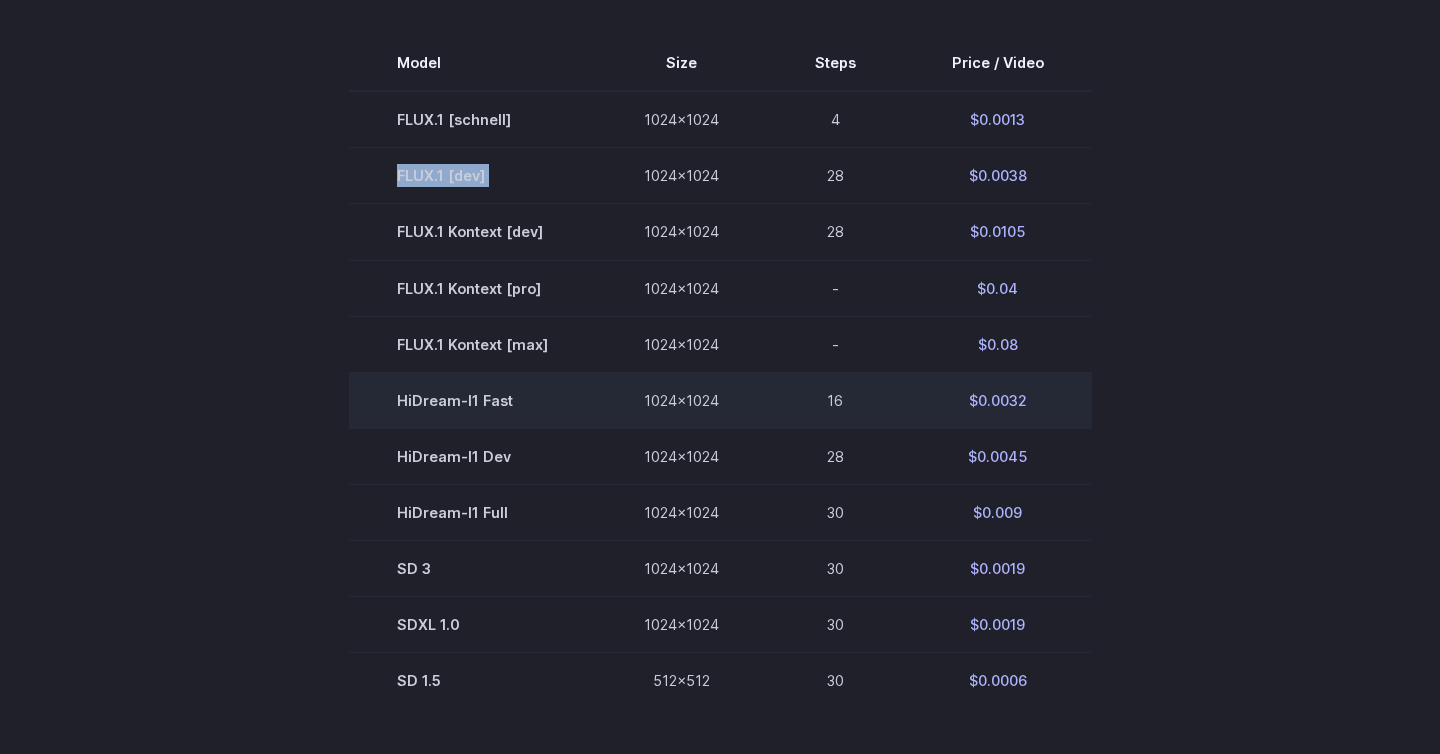 scroll, scrollTop: 638, scrollLeft: 0, axis: vertical 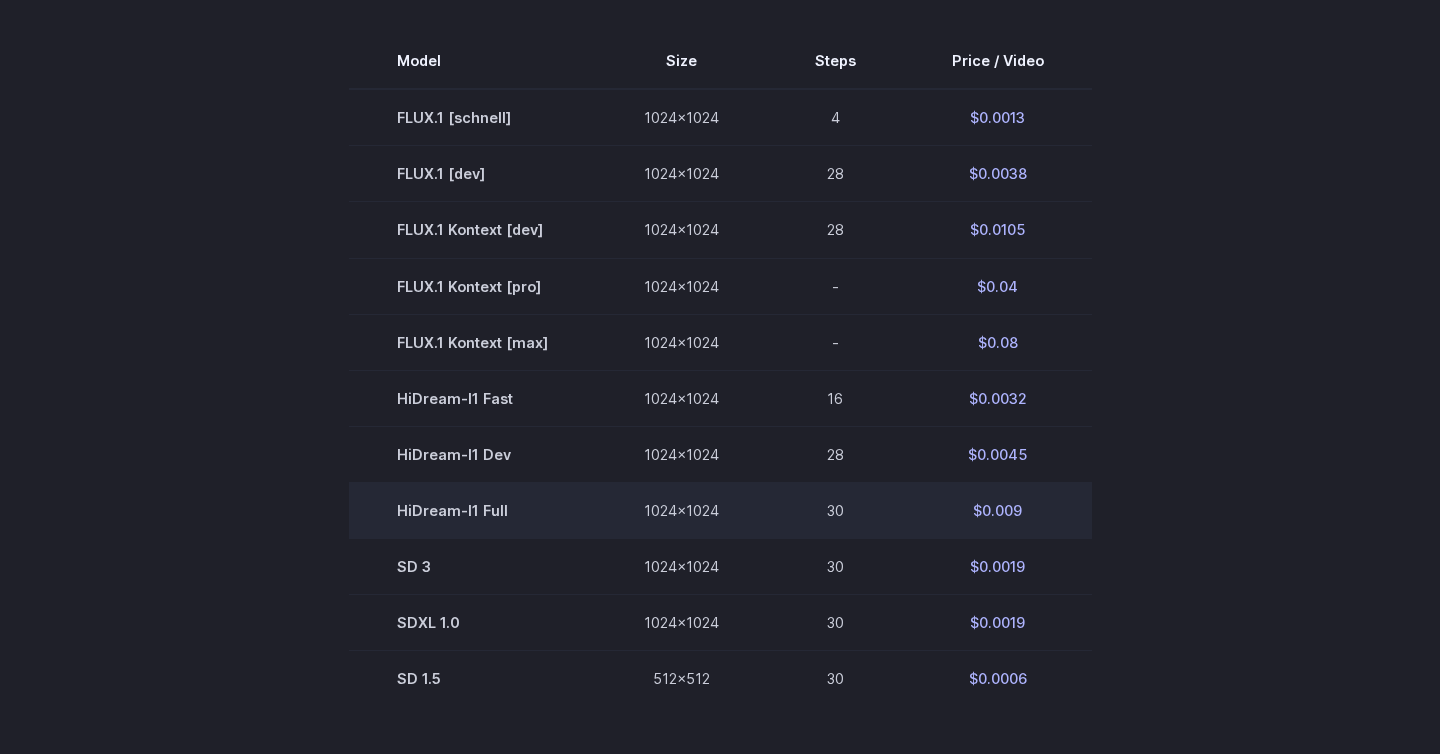 click on "30" at bounding box center [835, 510] 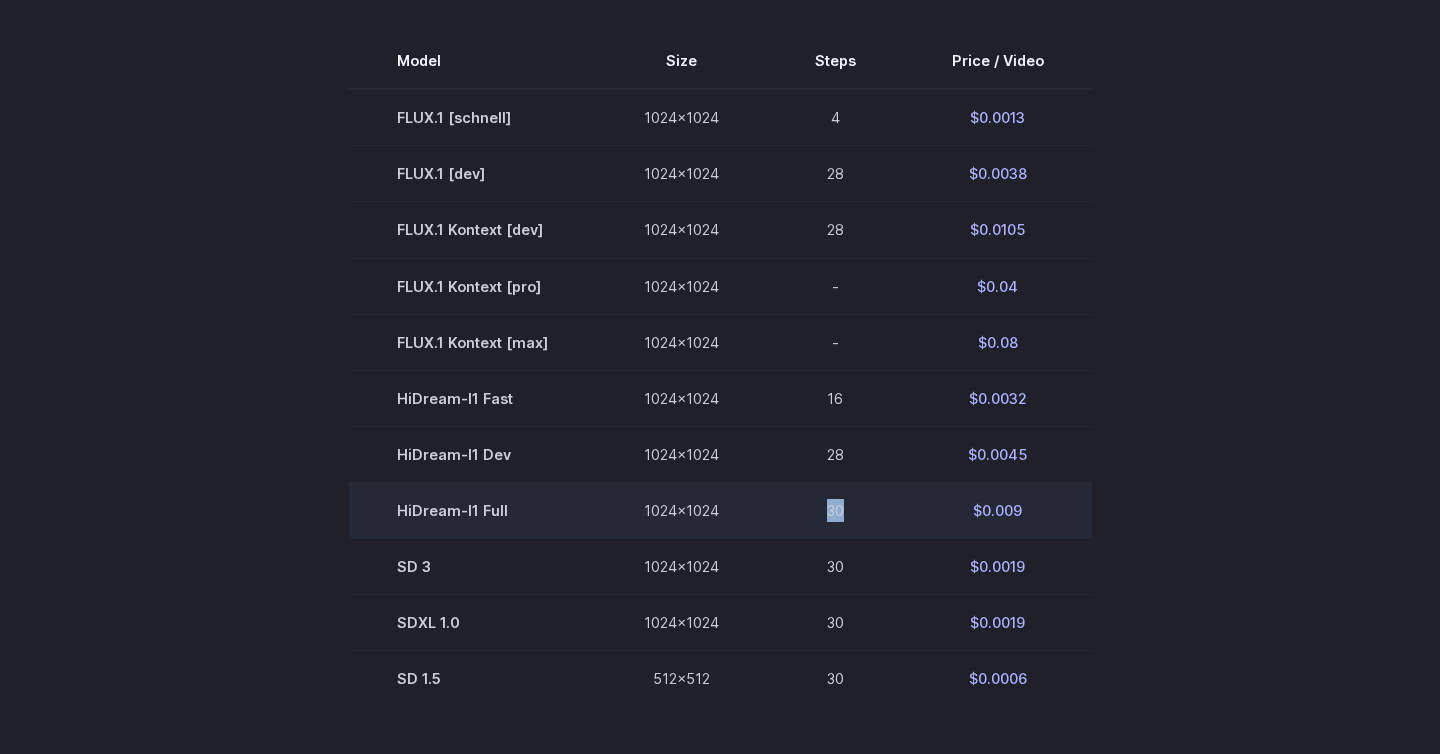 click on "30" at bounding box center [835, 510] 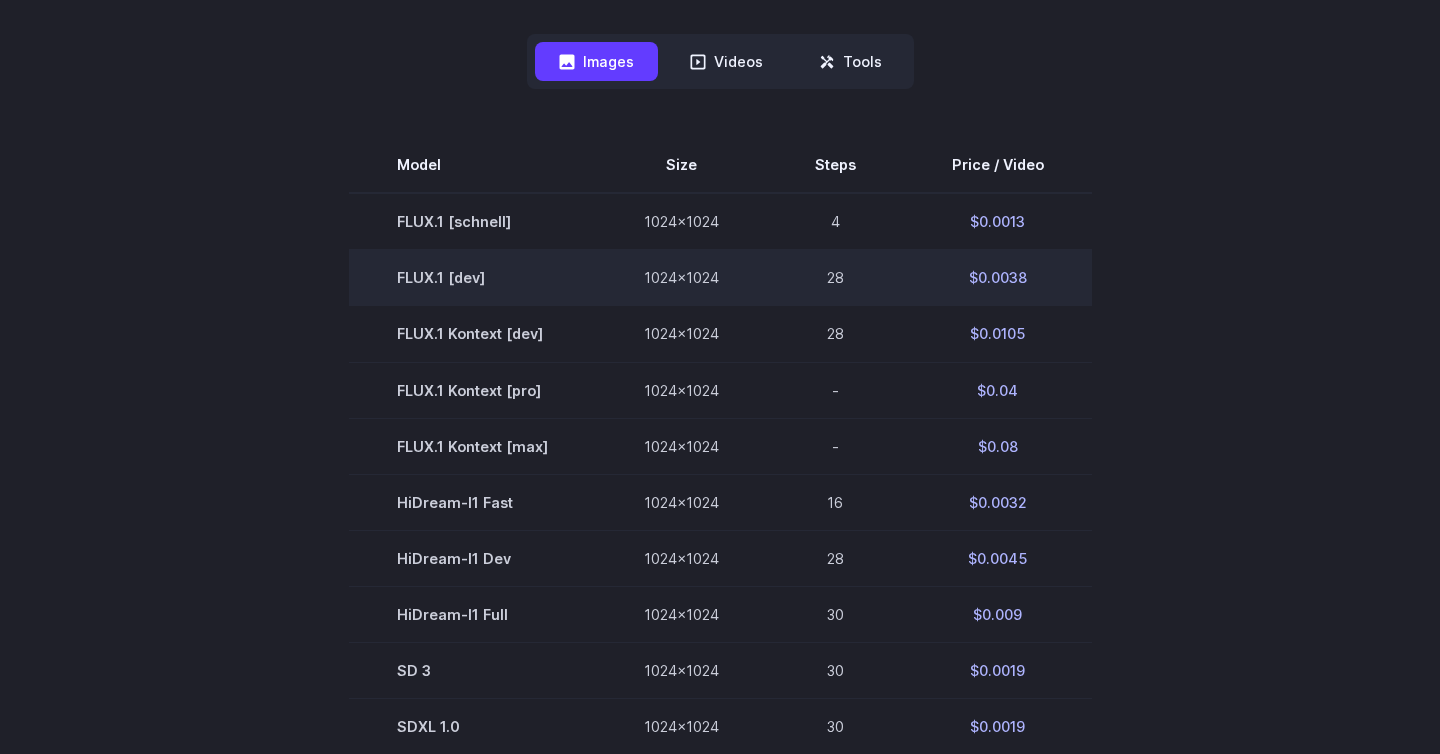 scroll, scrollTop: 536, scrollLeft: 0, axis: vertical 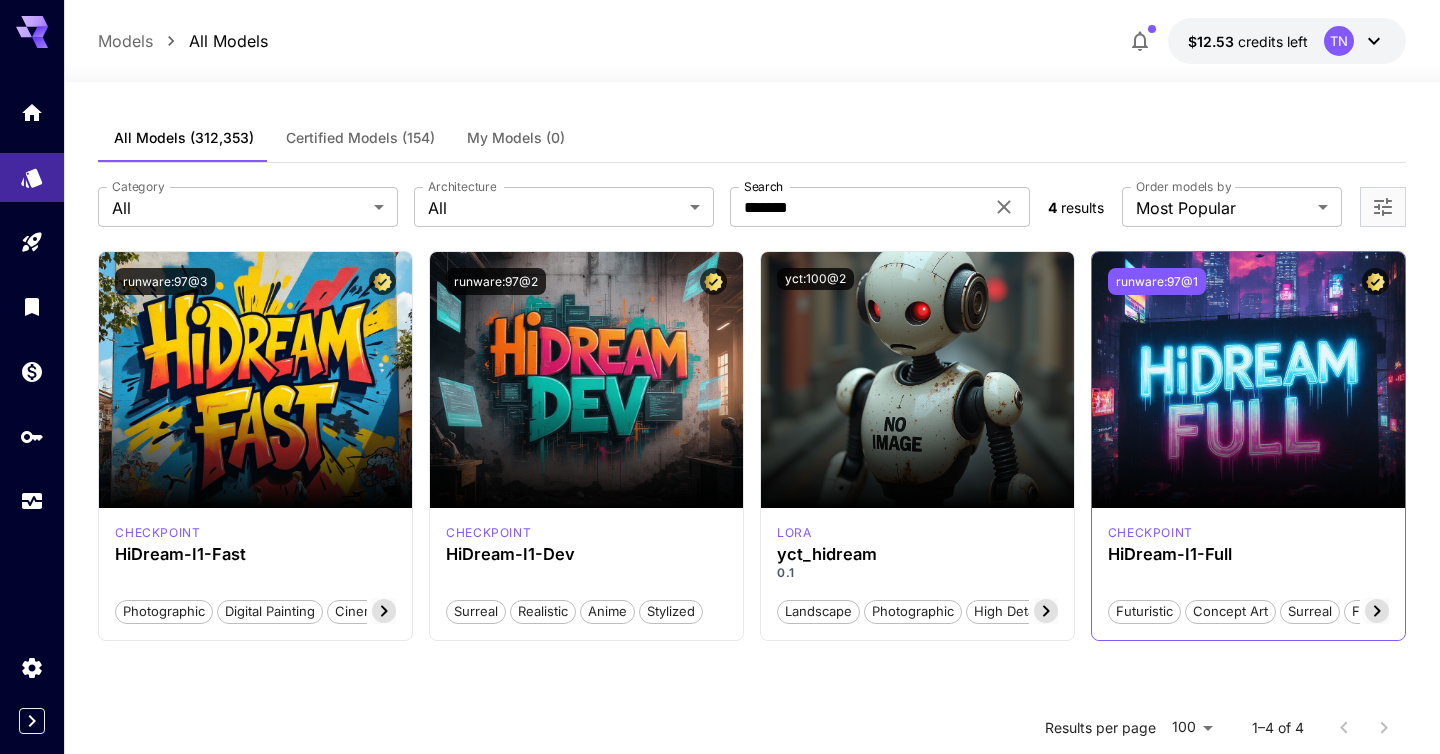 click on "runware:97@1" at bounding box center [1157, 281] 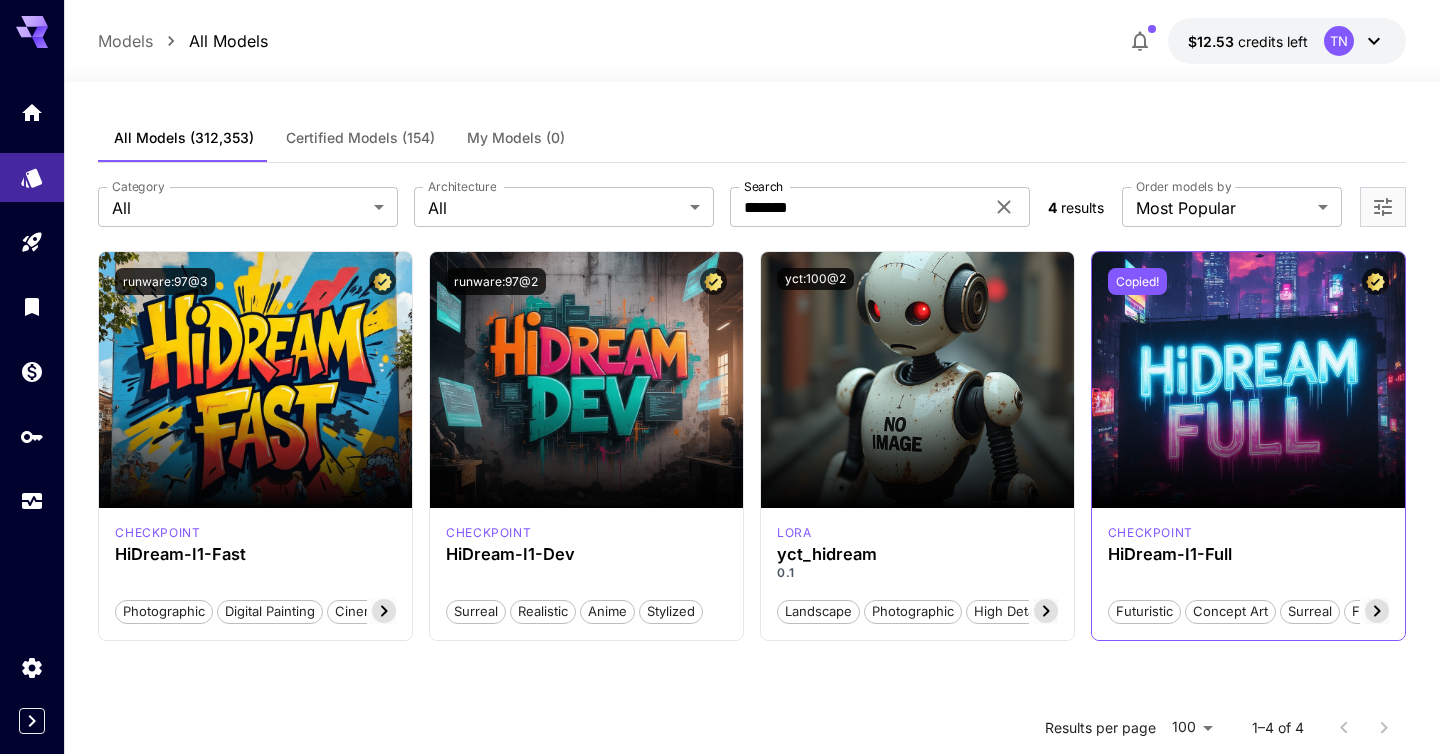 type 